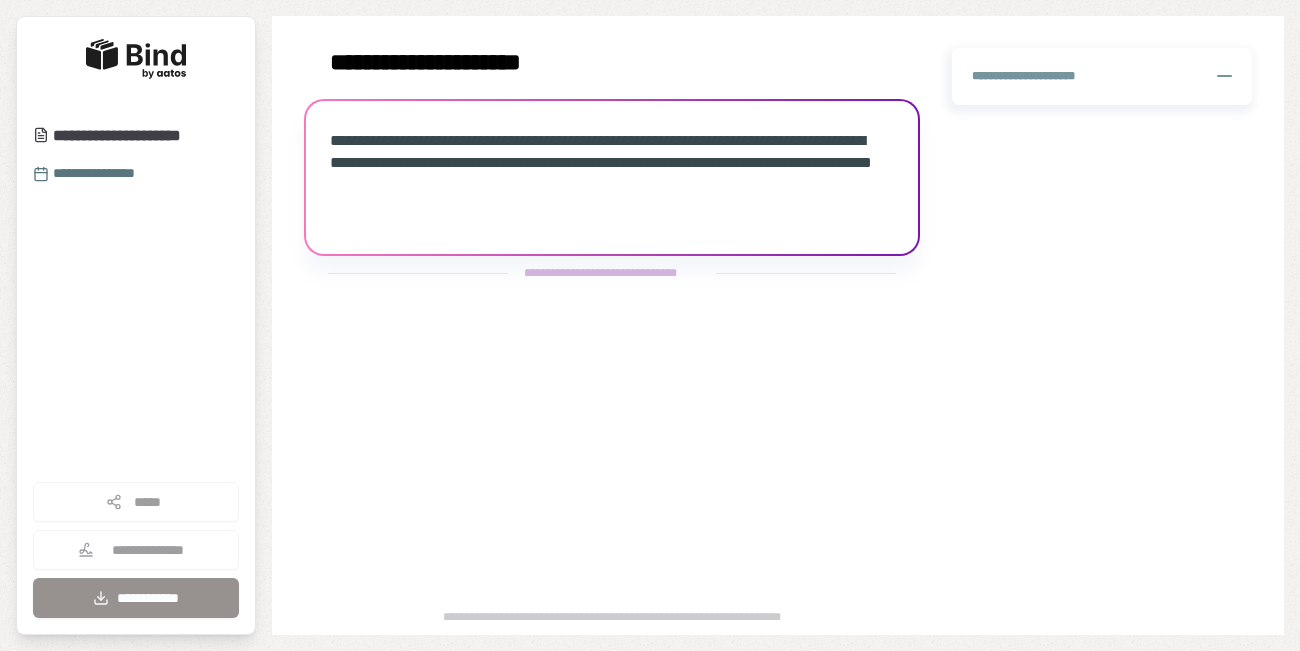 scroll, scrollTop: 0, scrollLeft: 0, axis: both 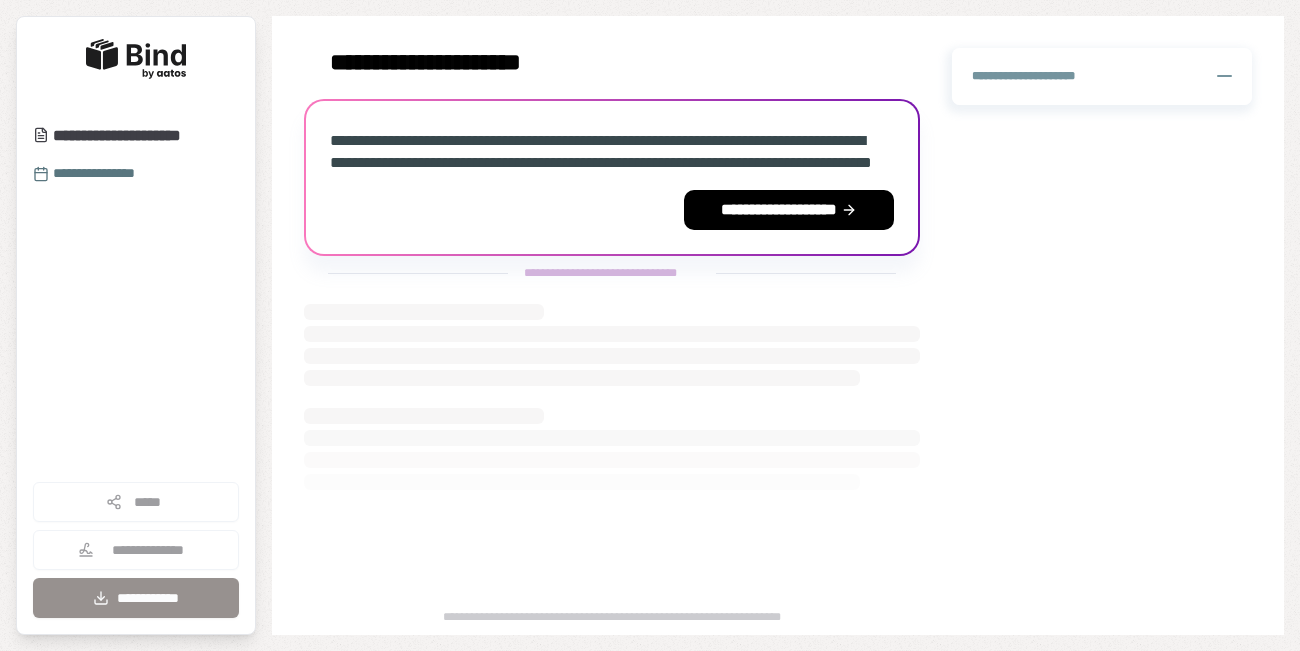 click on "**********" at bounding box center (612, 152) 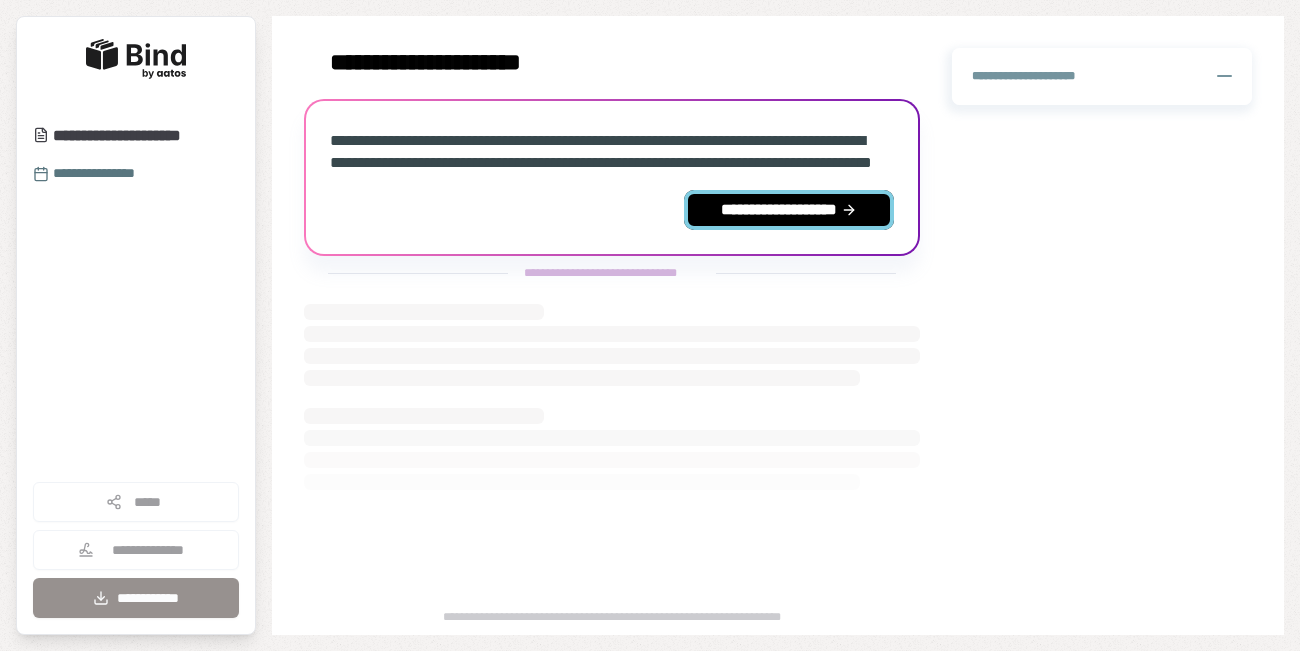 click on "**********" at bounding box center [789, 210] 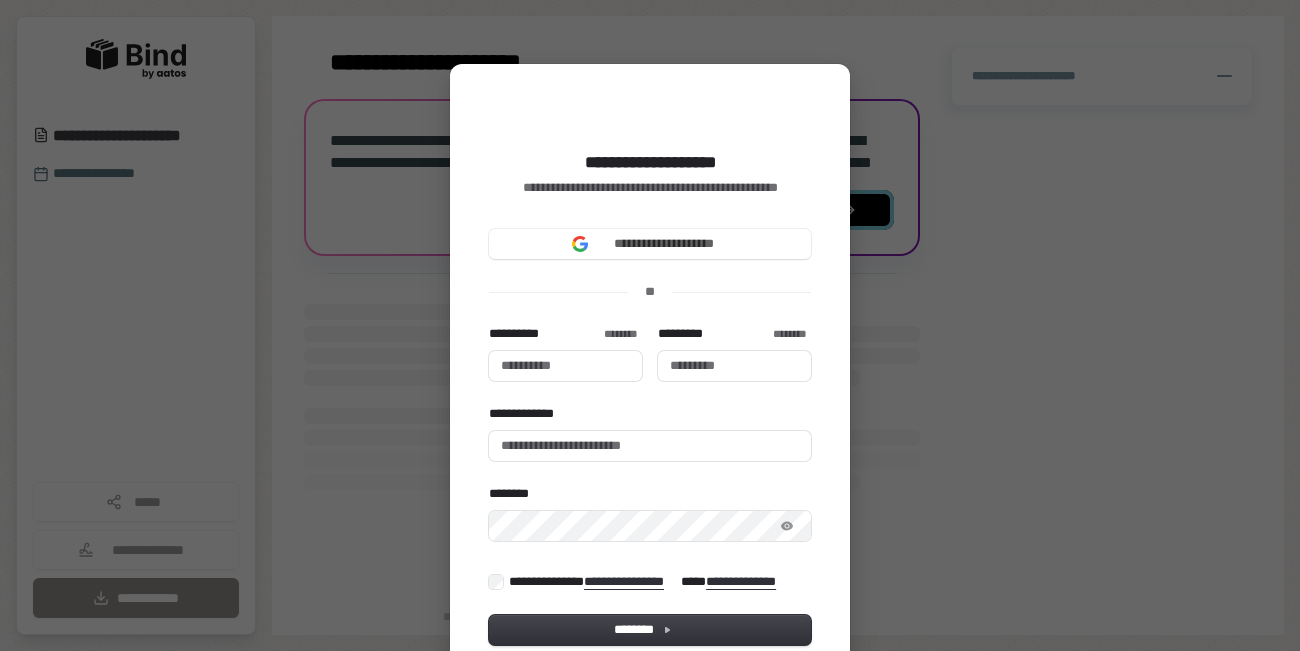 type 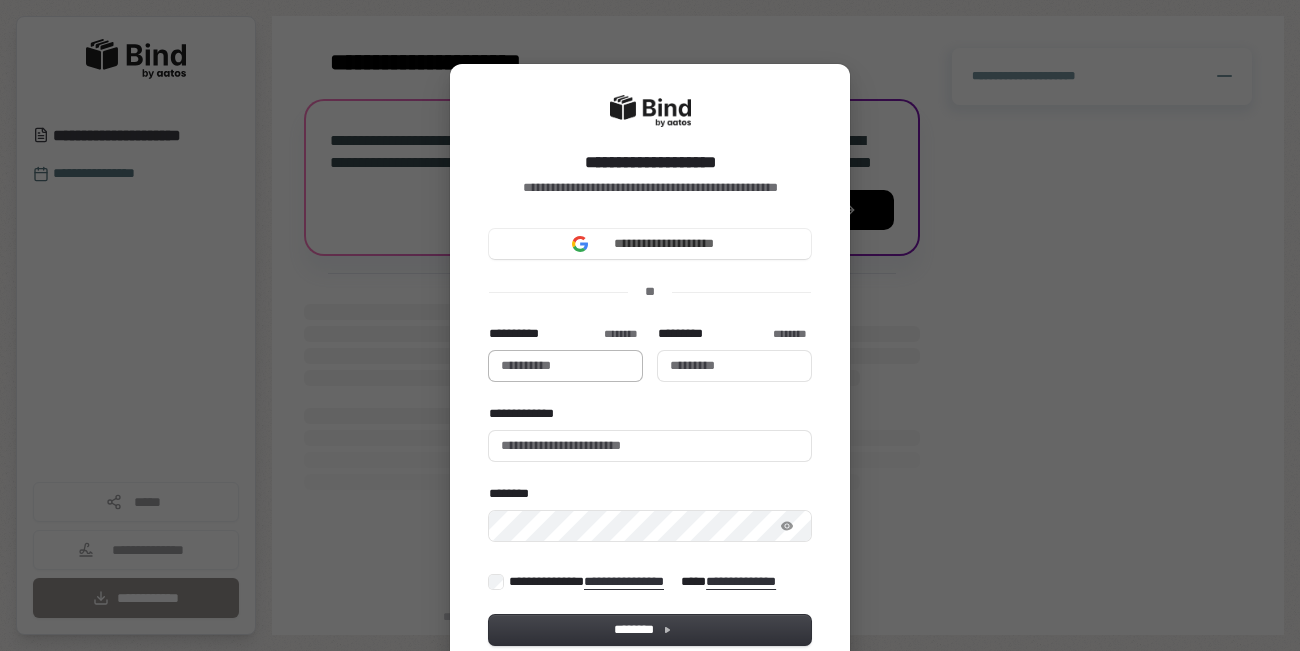 scroll, scrollTop: 63, scrollLeft: 0, axis: vertical 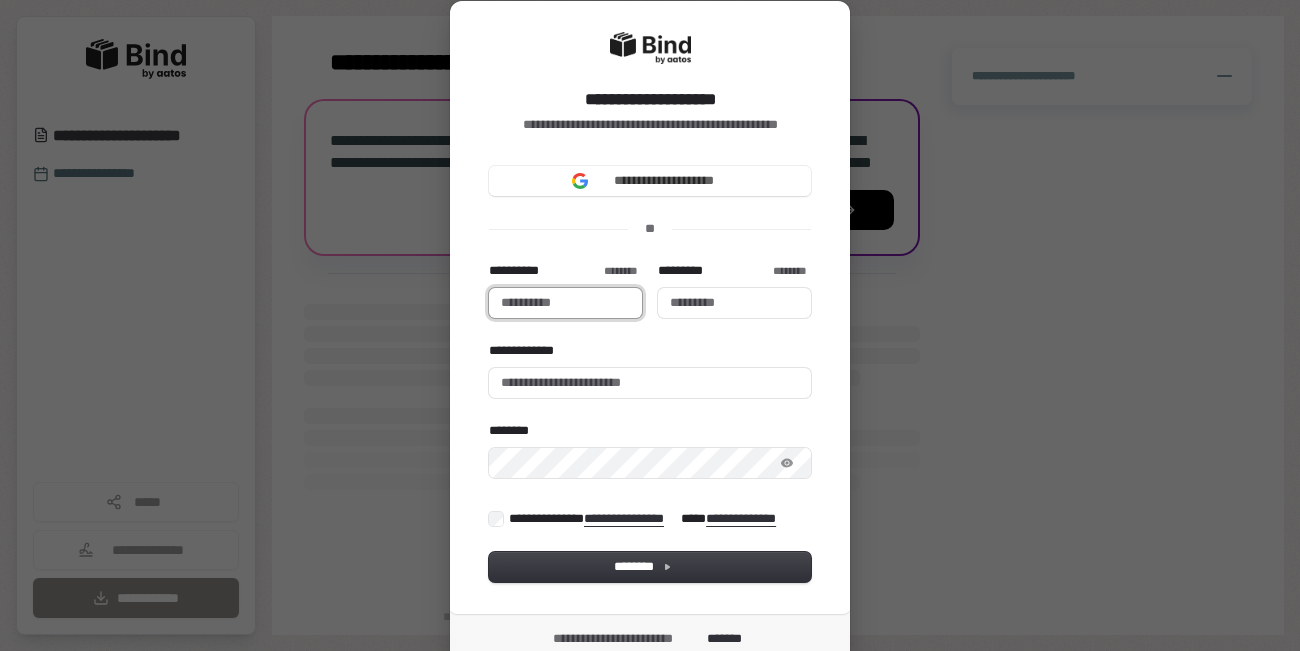 click on "**********" at bounding box center [565, 303] 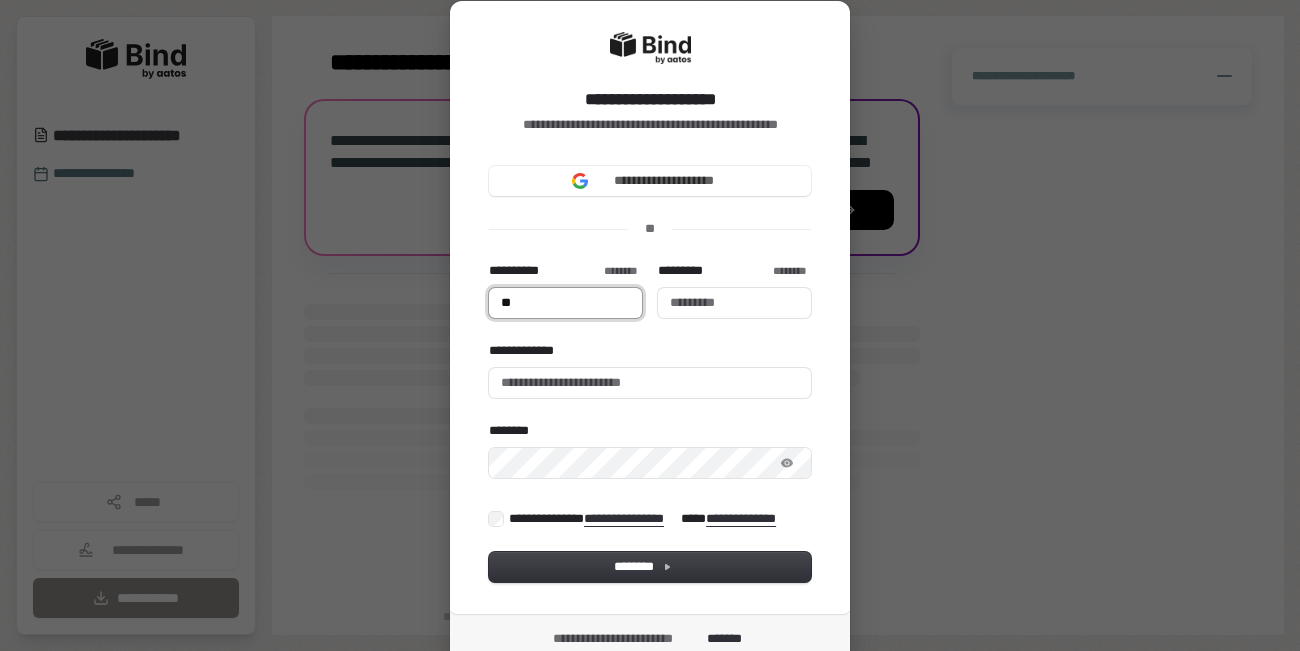 type on "**" 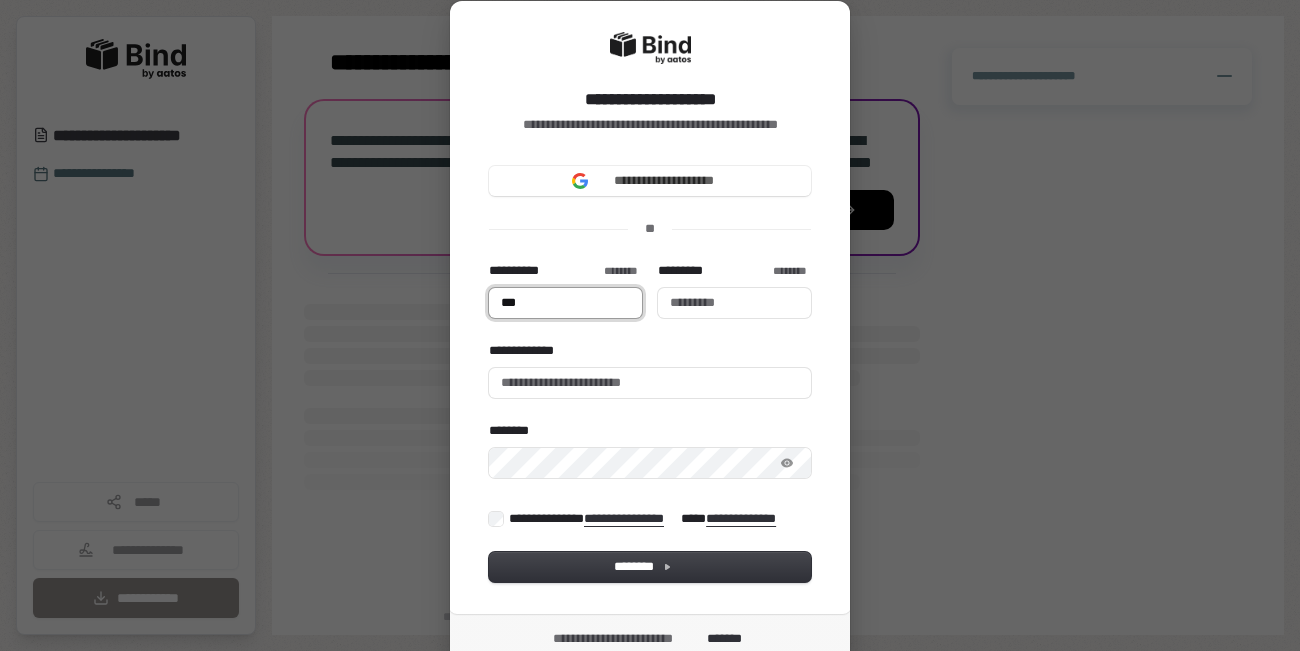 type on "****" 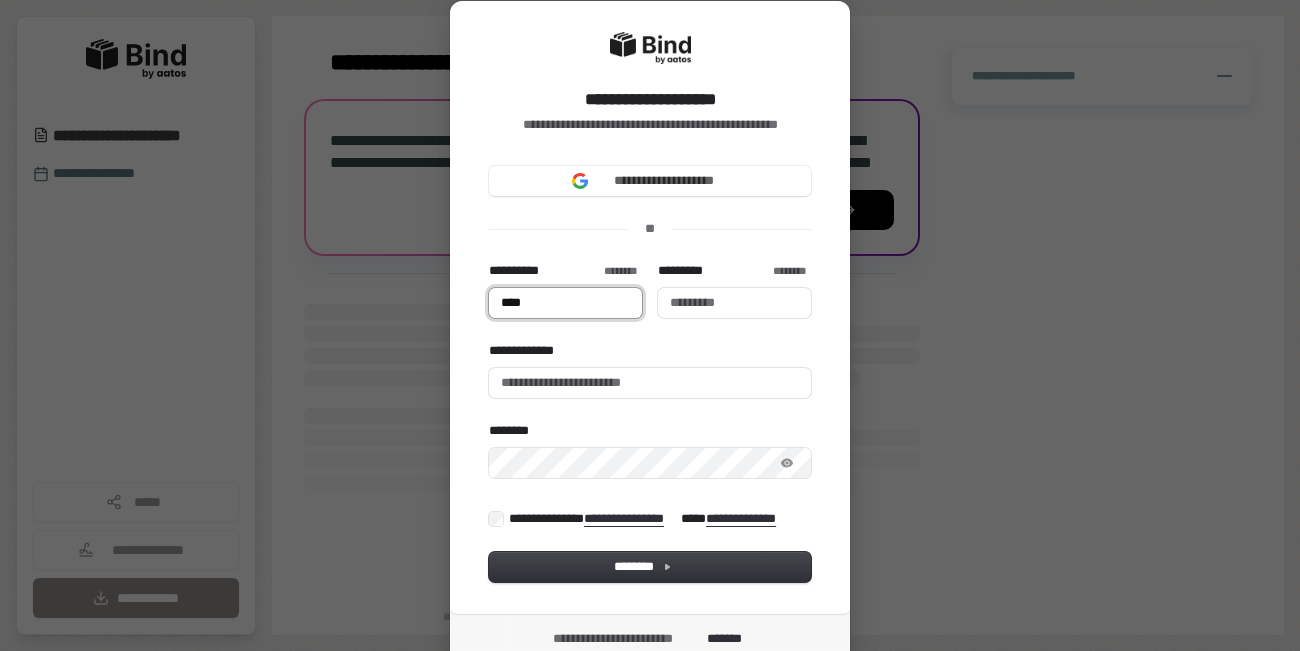 type on "*****" 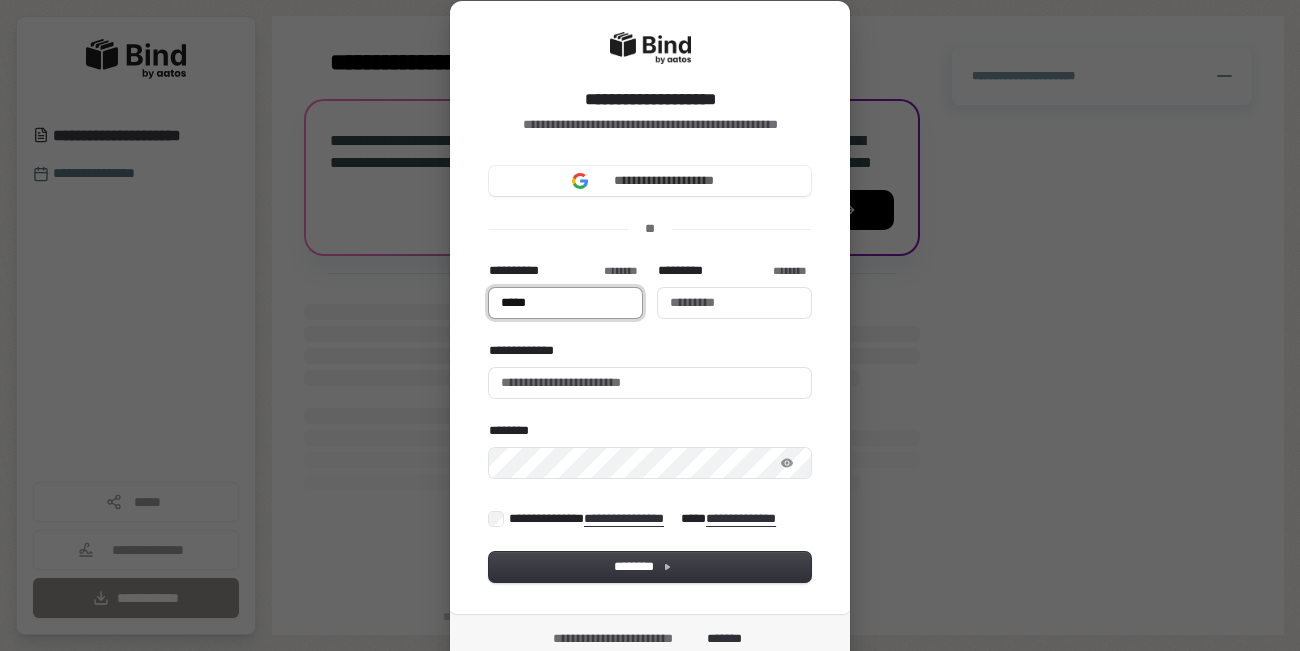 type on "******" 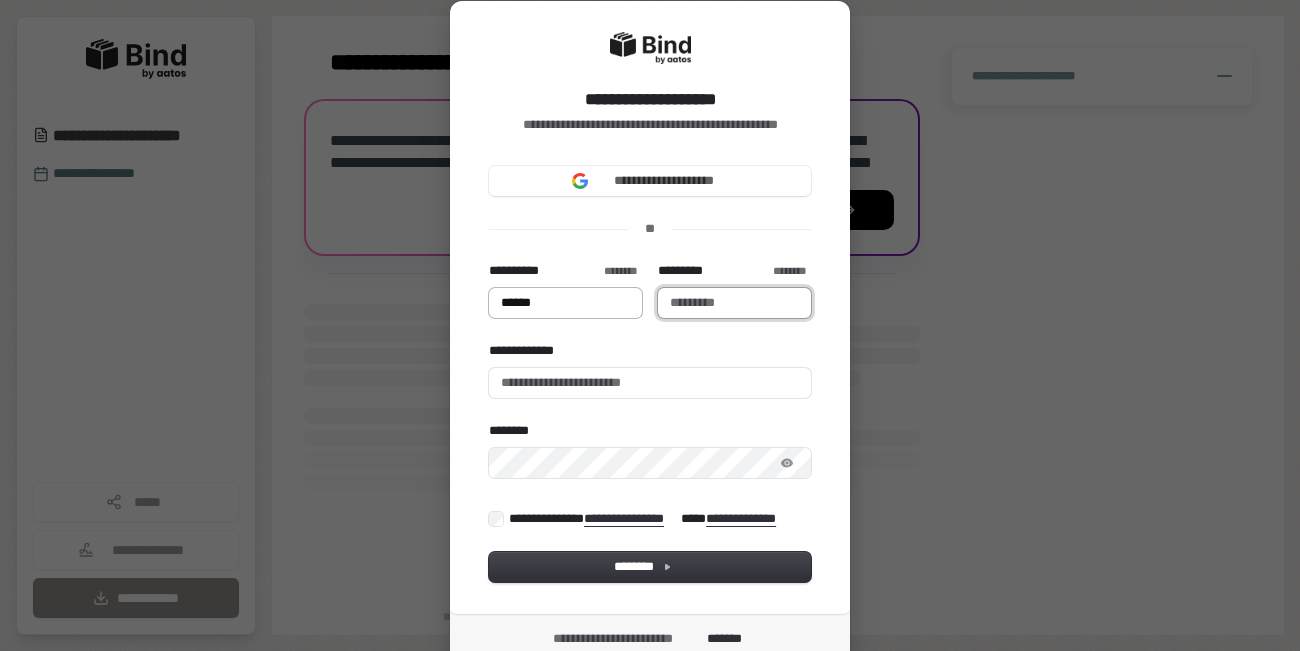 type on "******" 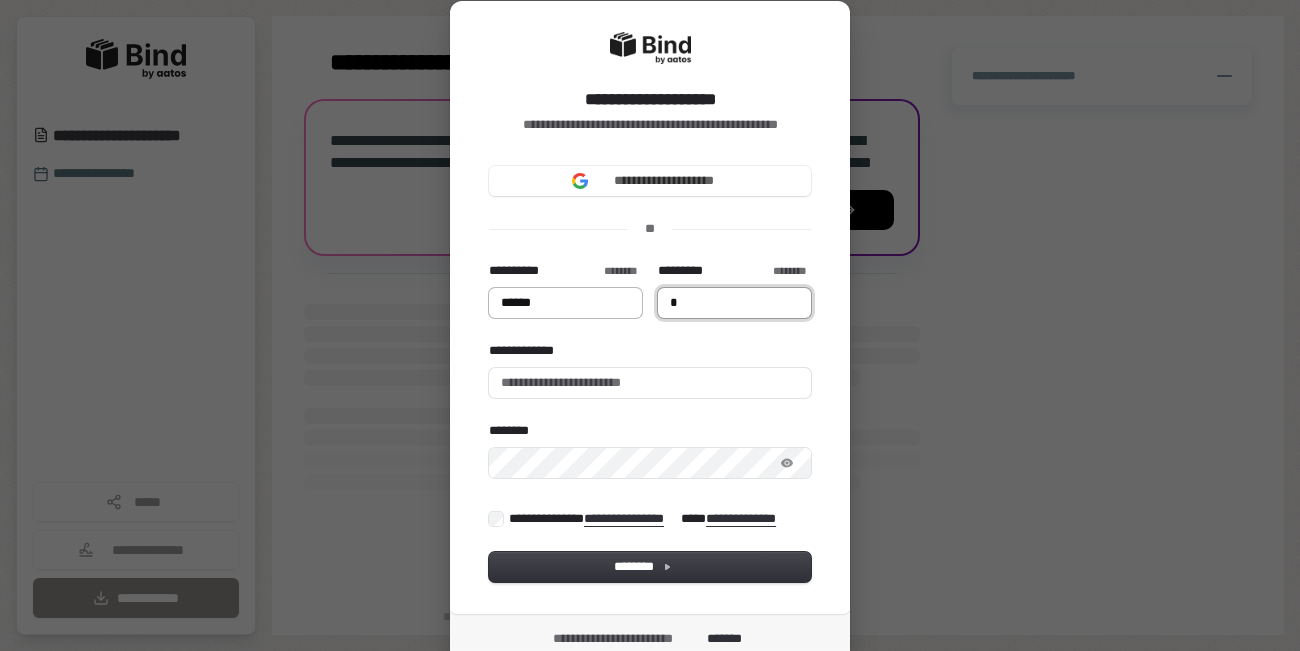 type on "******" 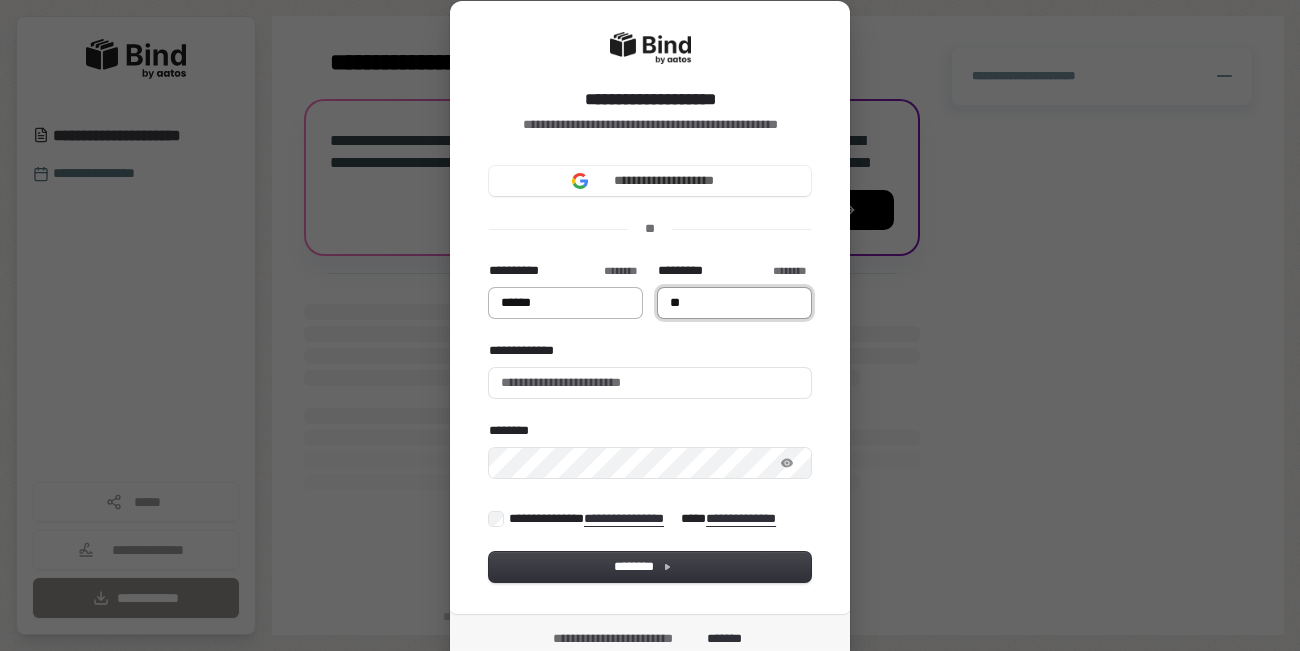 type on "******" 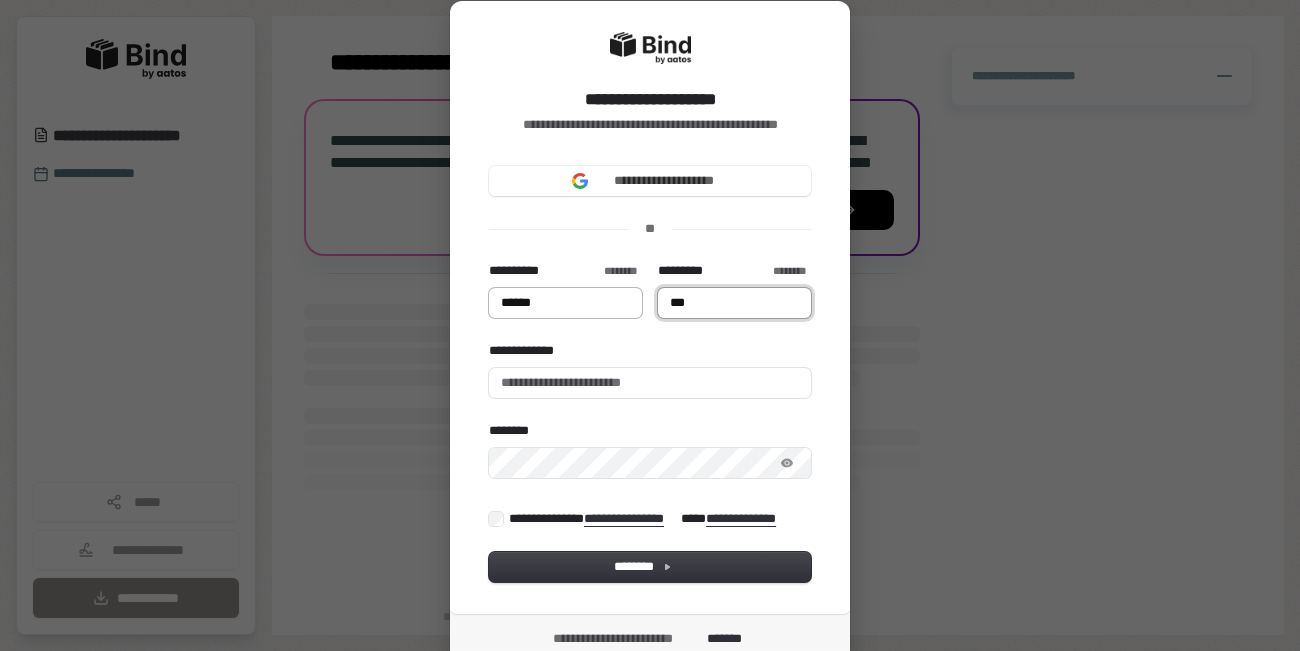 type on "******" 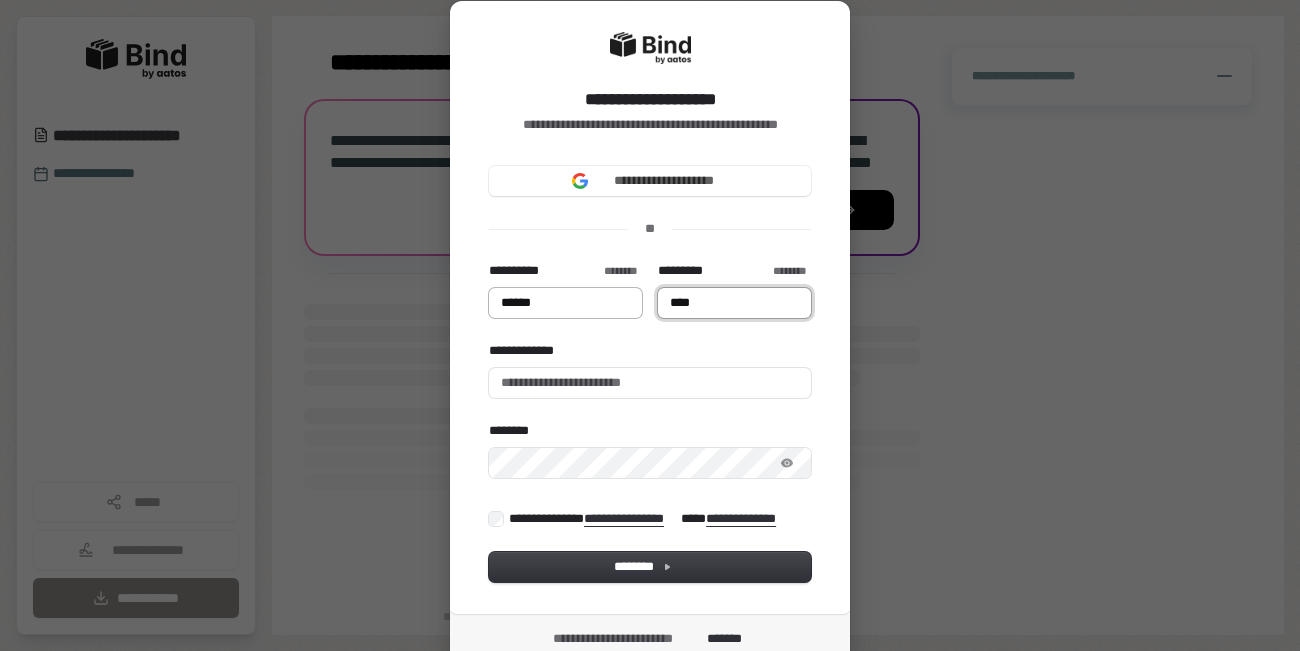 type on "******" 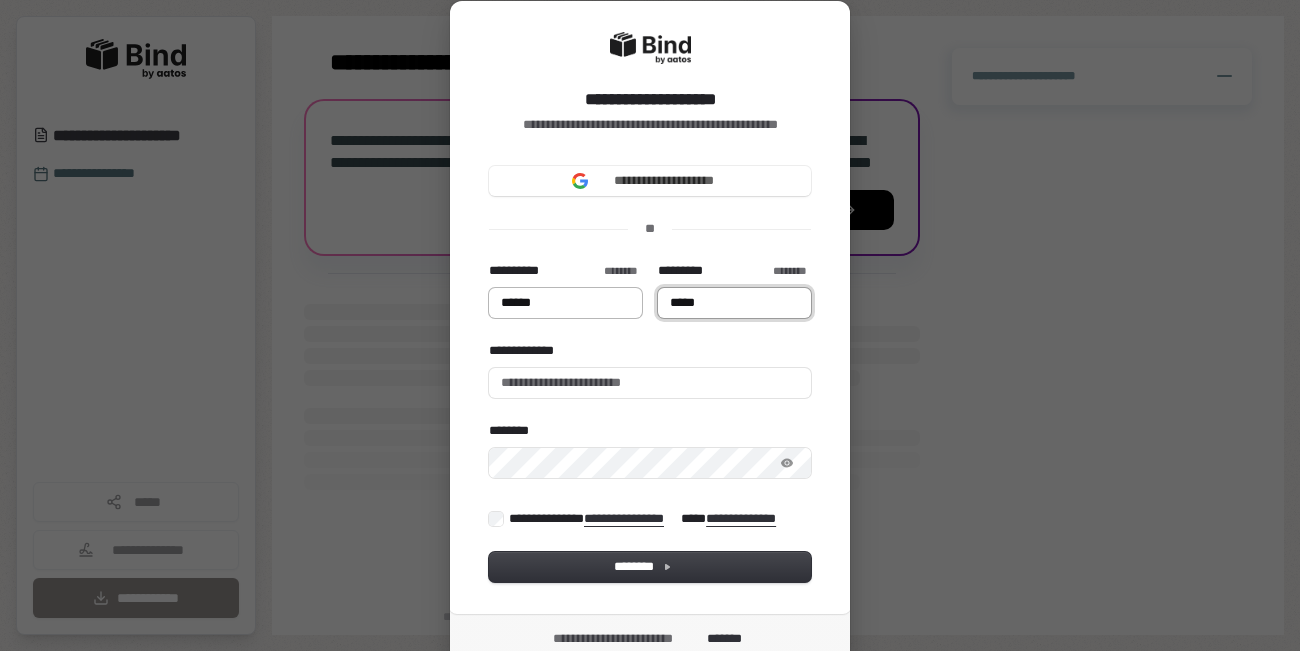 type on "******" 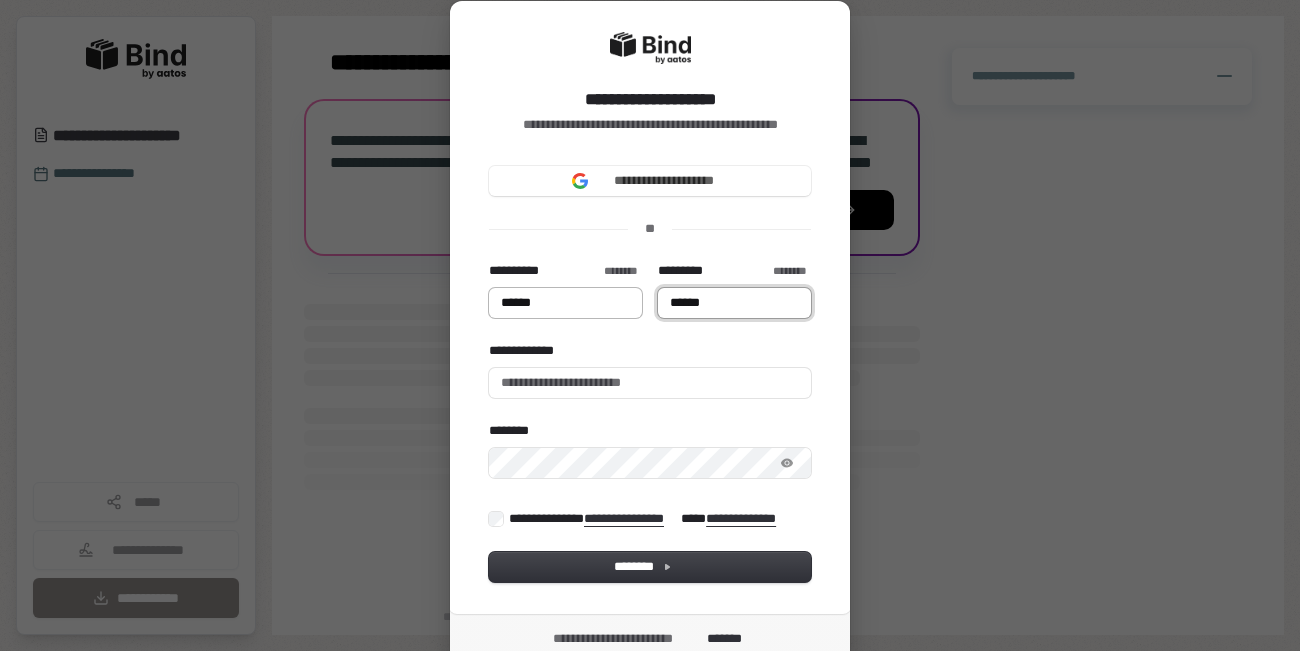 type on "******" 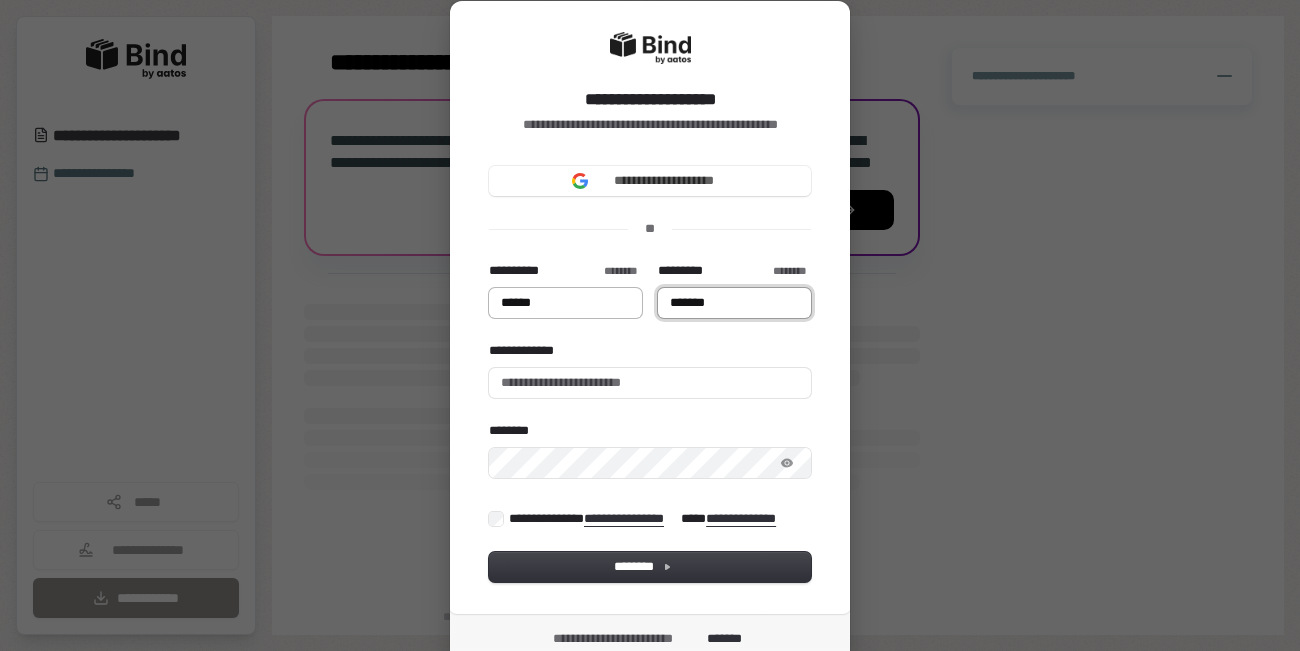 type on "********" 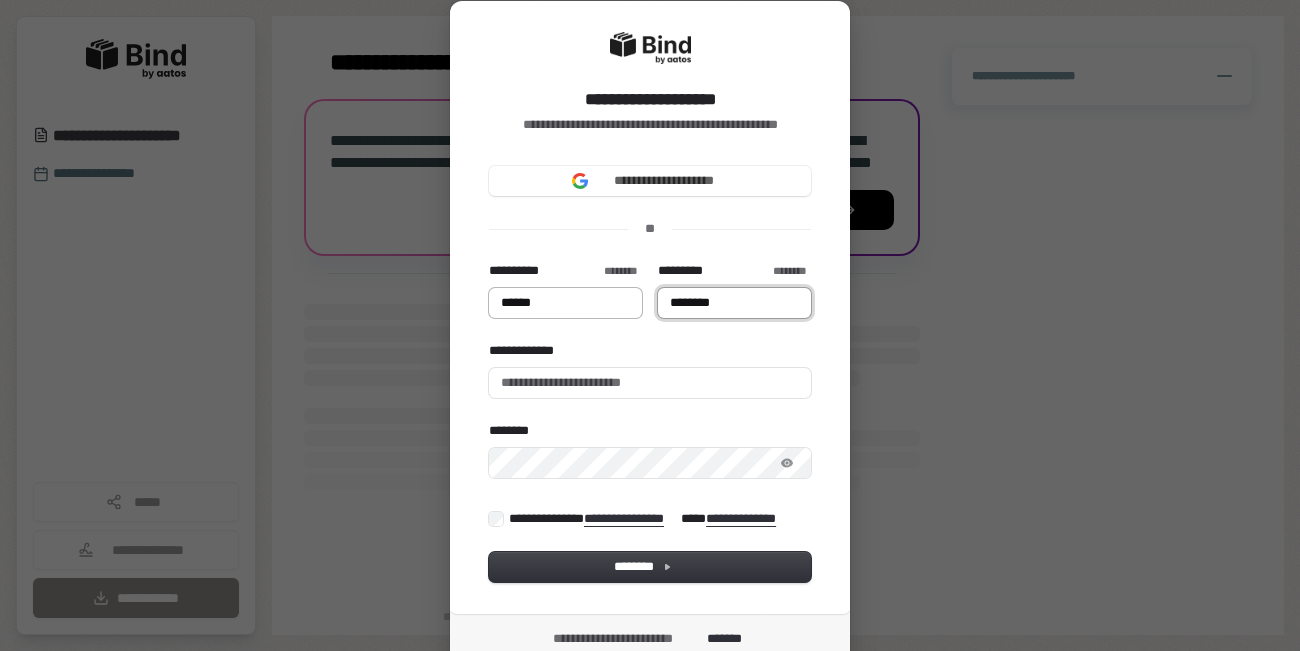 type on "******" 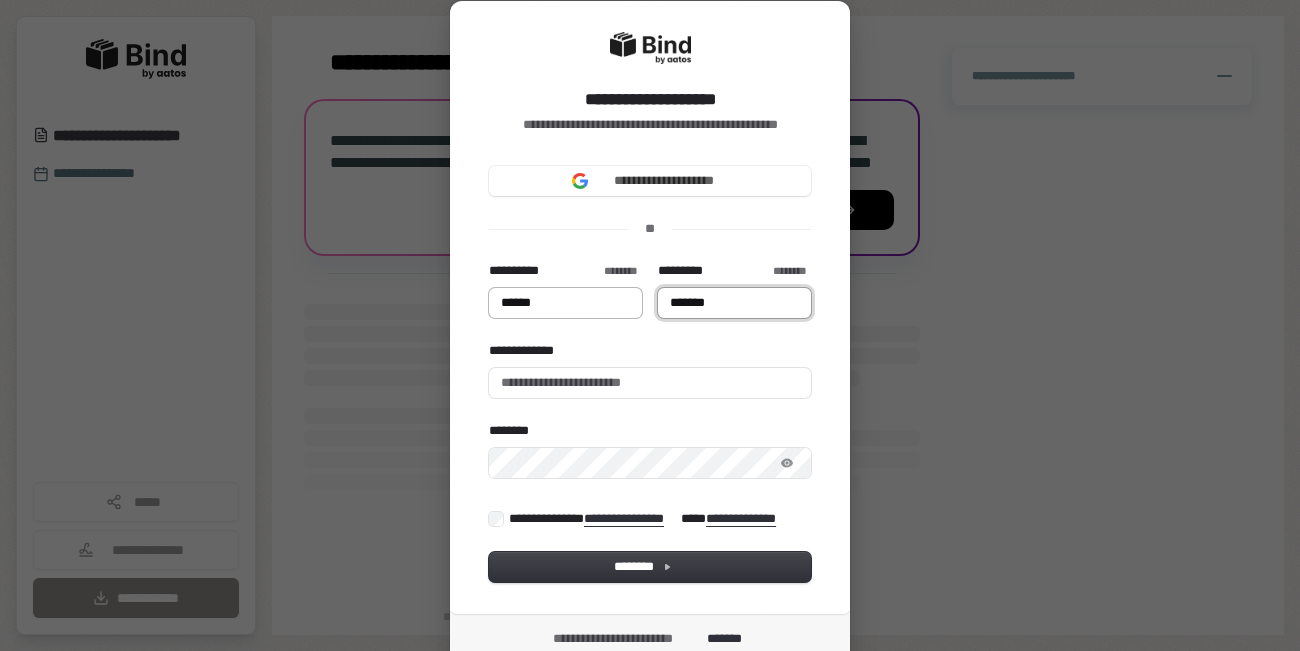 type on "******" 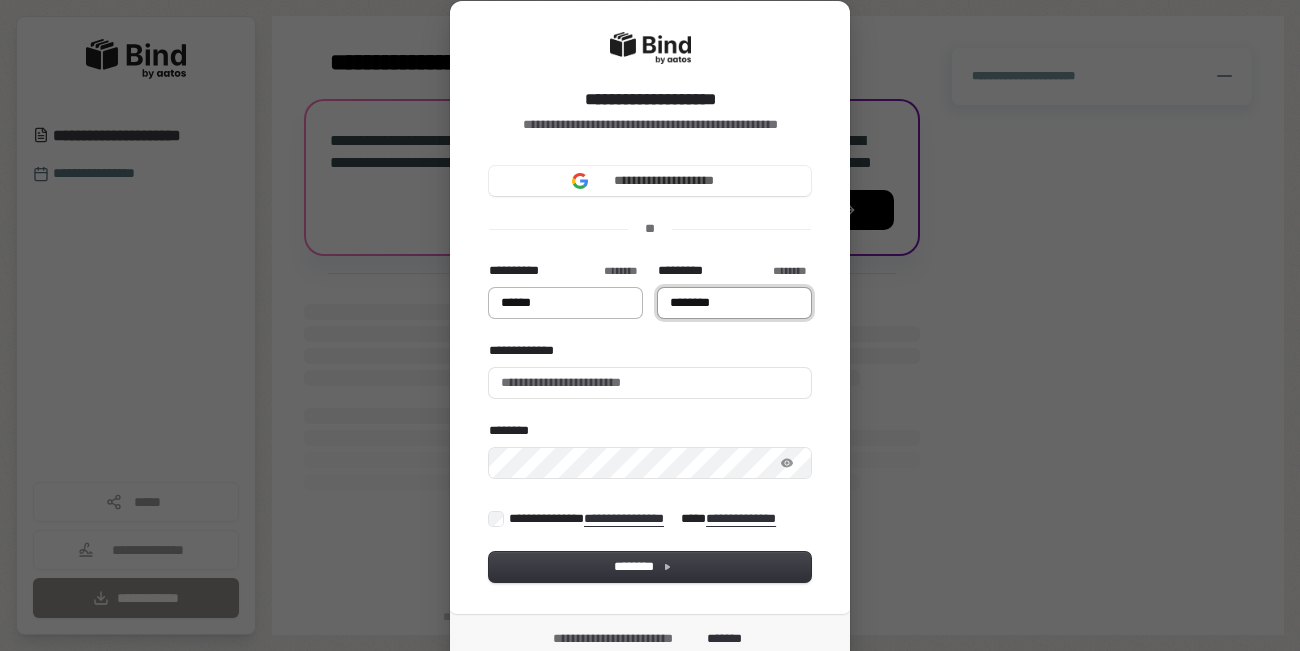type on "********" 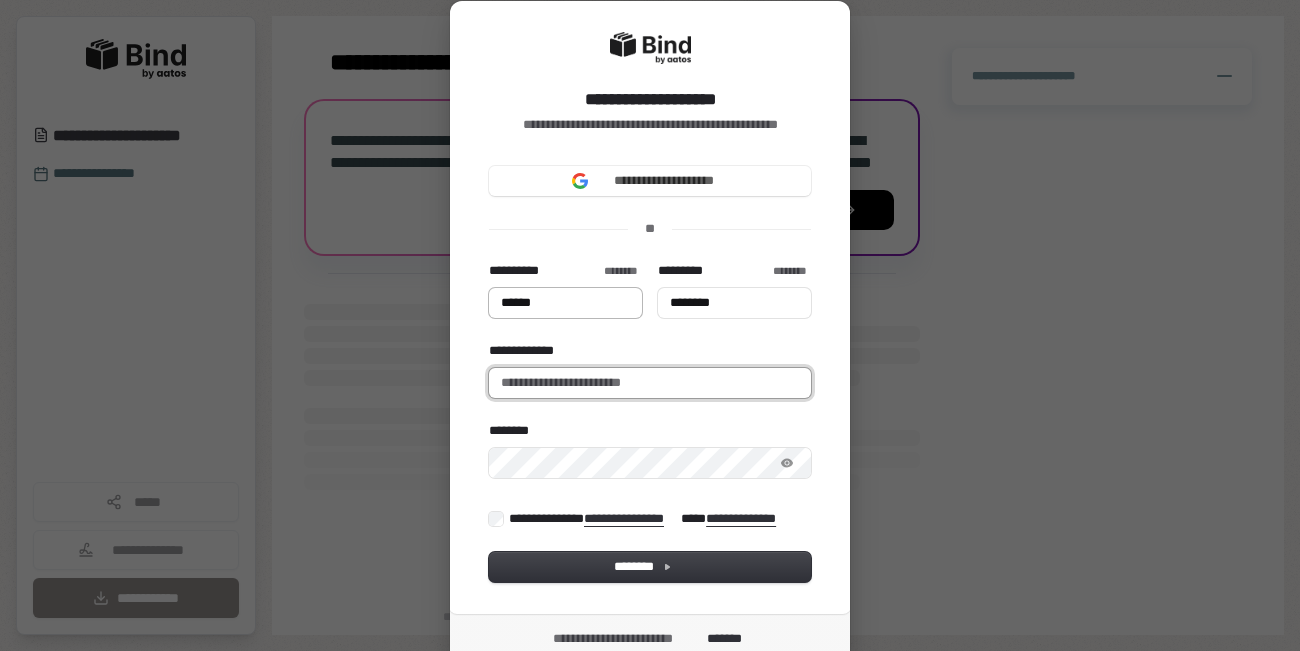 type on "******" 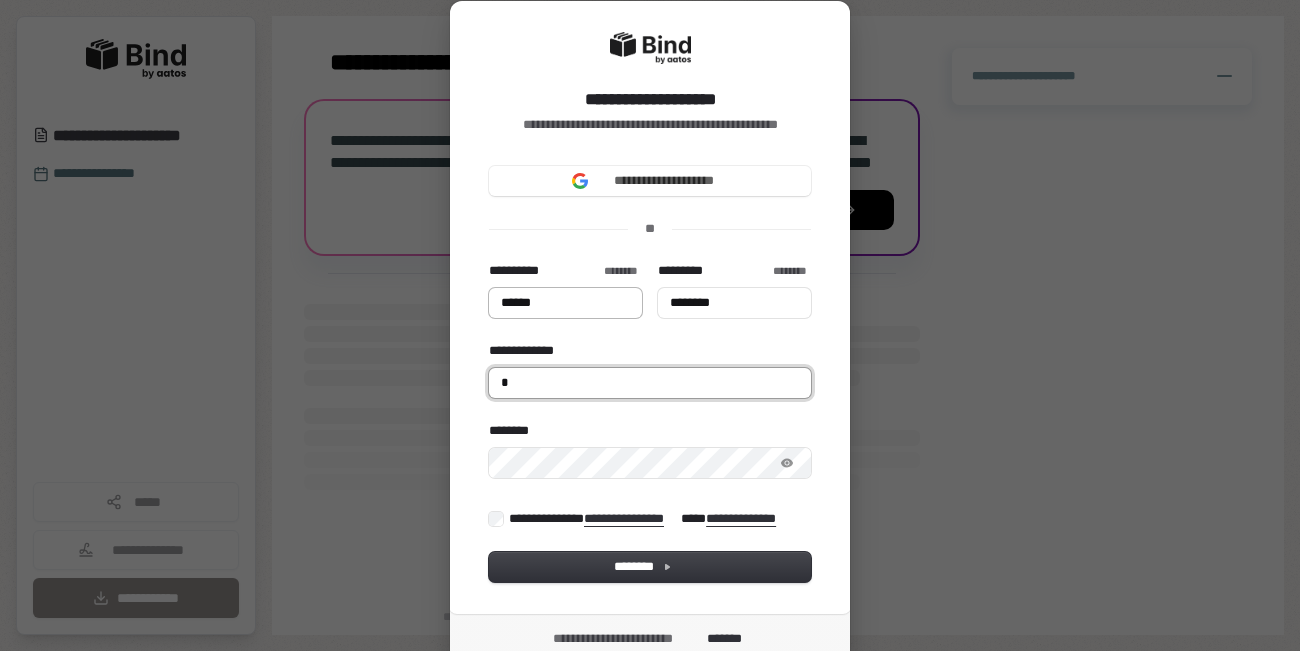 type on "******" 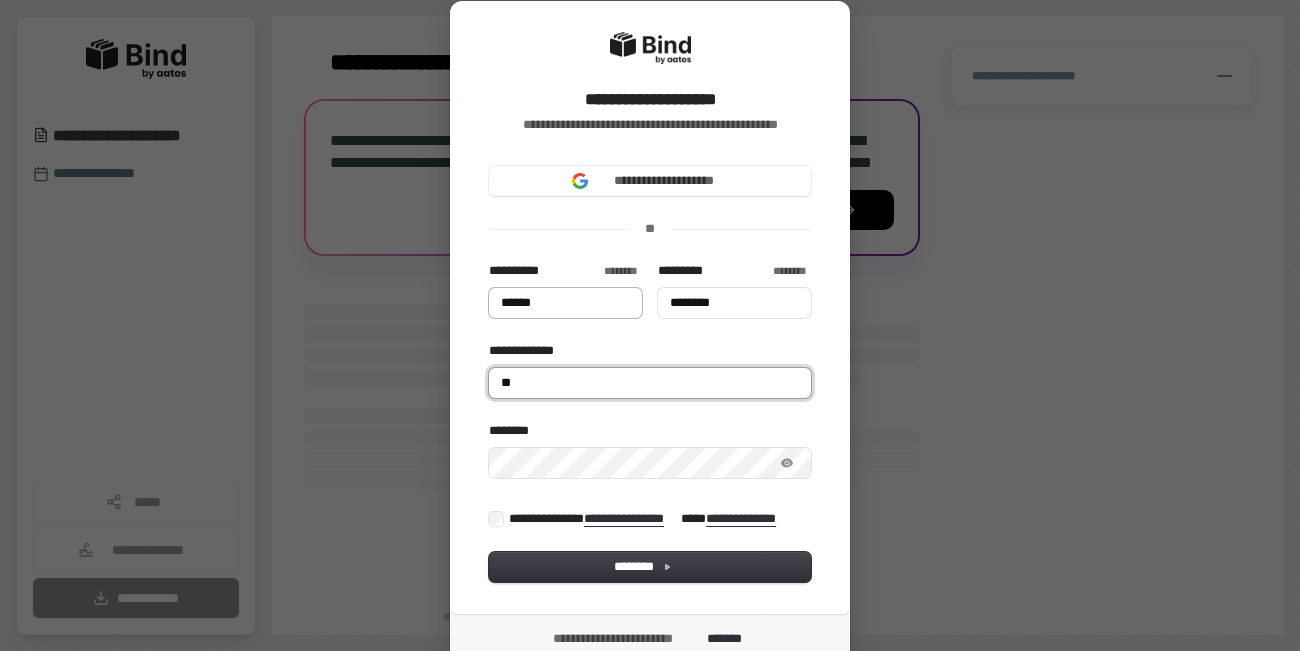 type on "******" 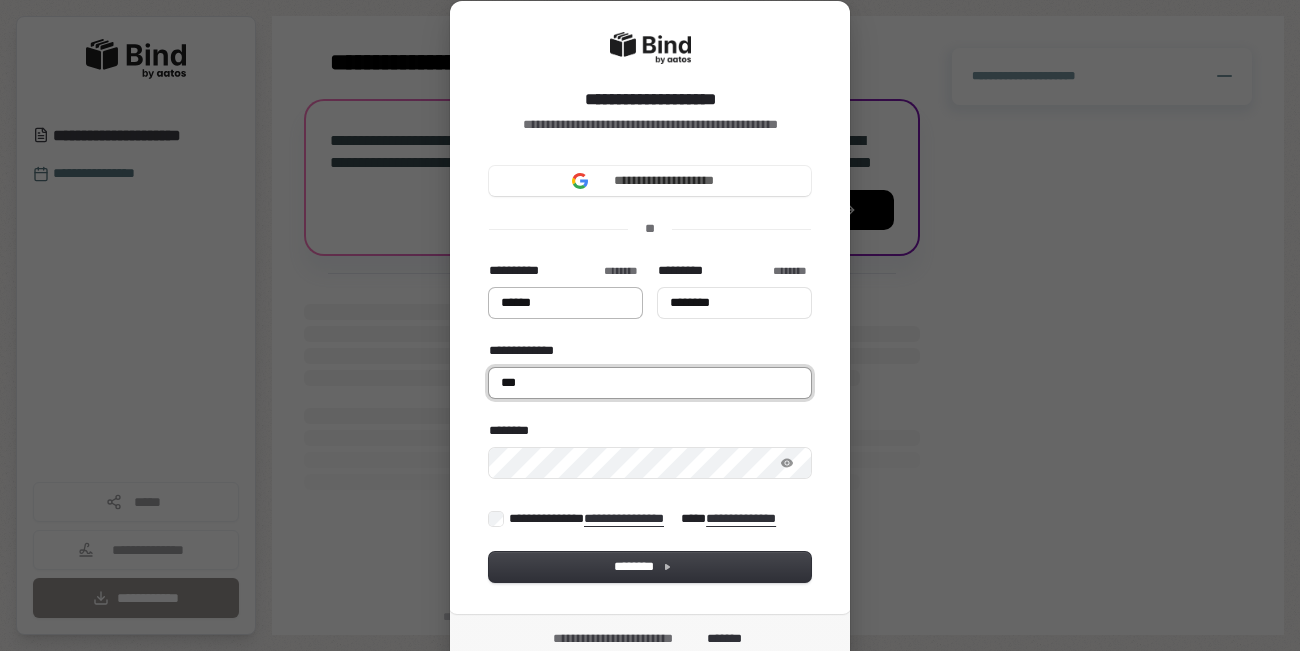type on "******" 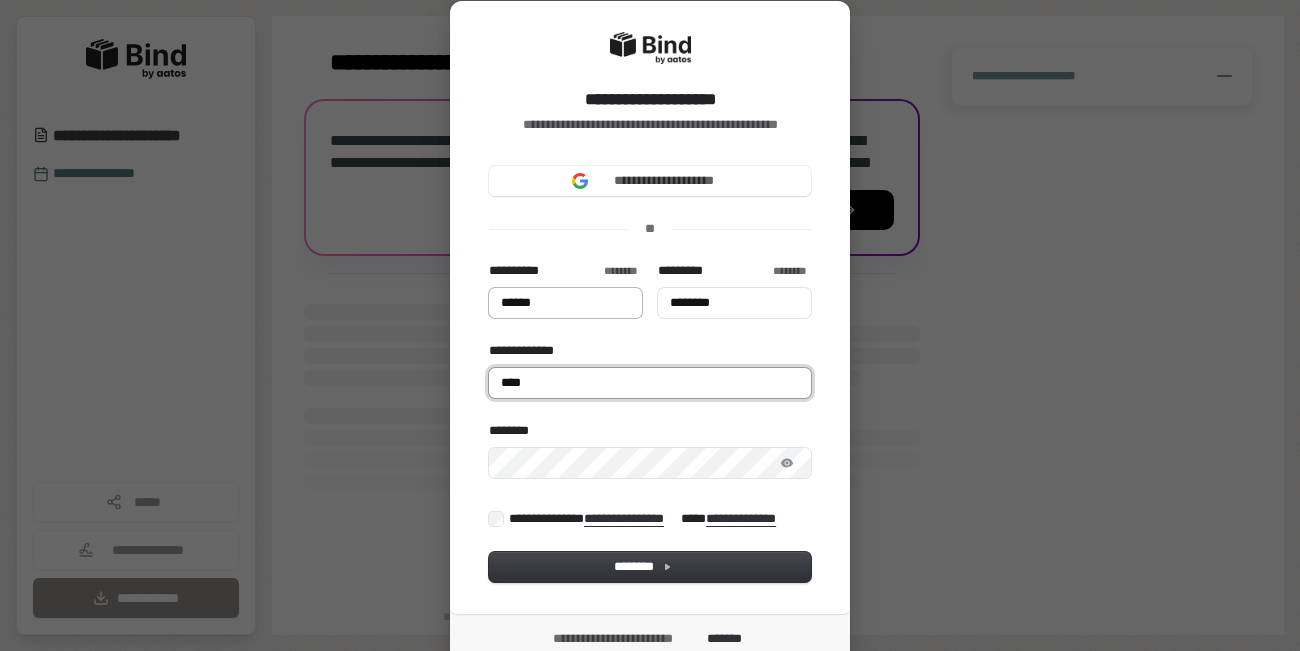 type on "******" 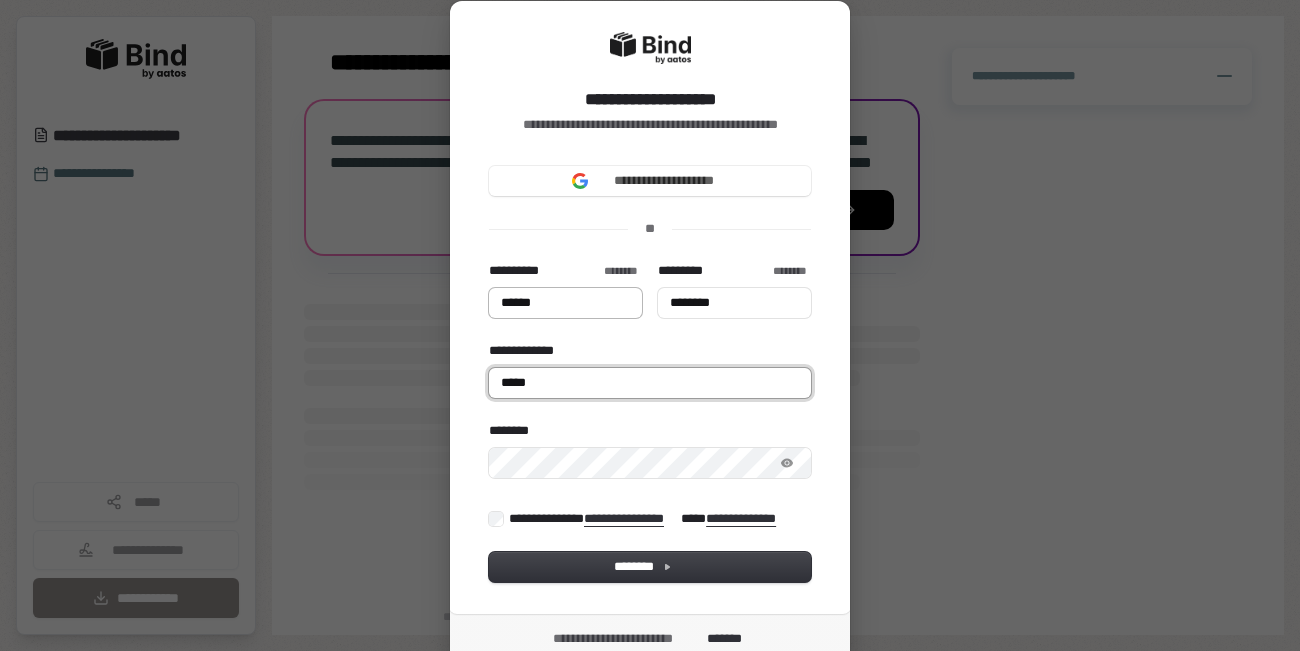type on "******" 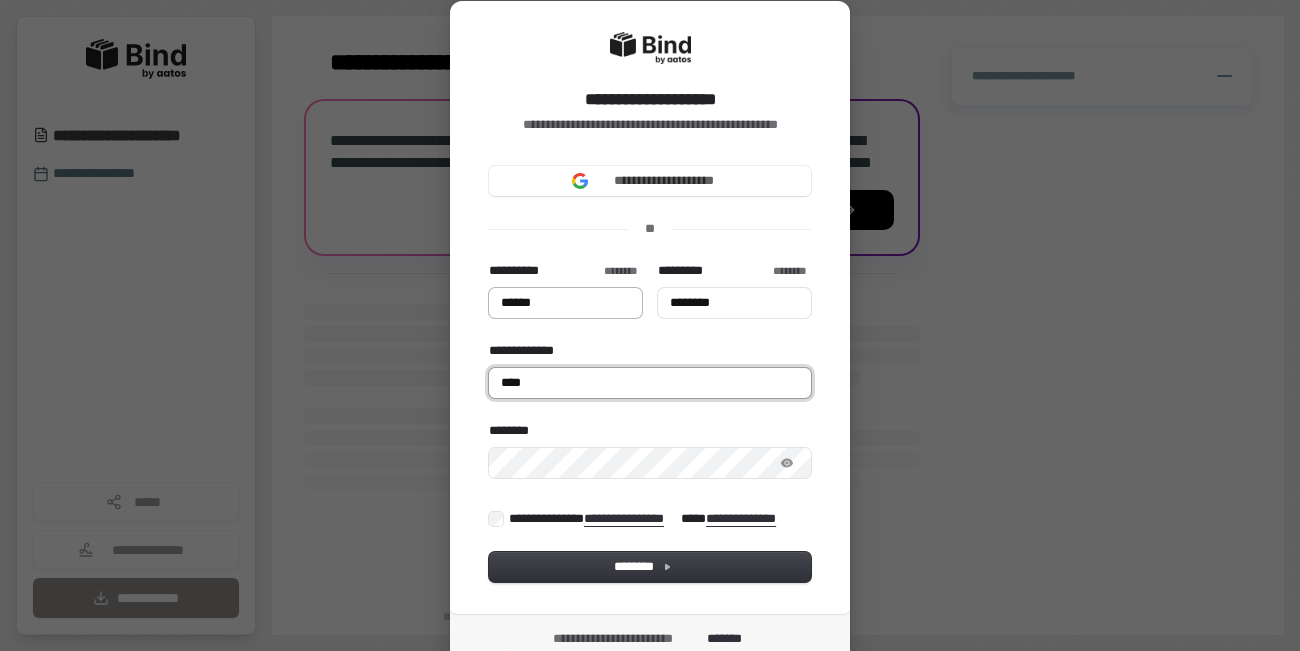 type on "******" 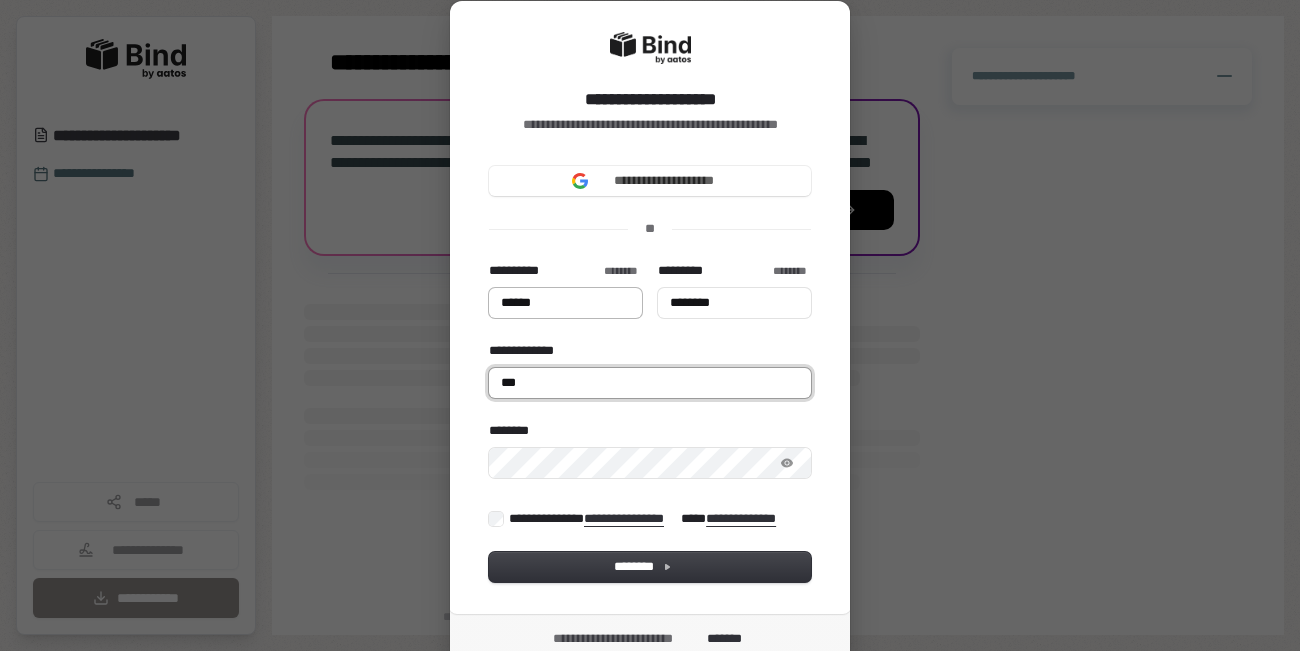 type on "******" 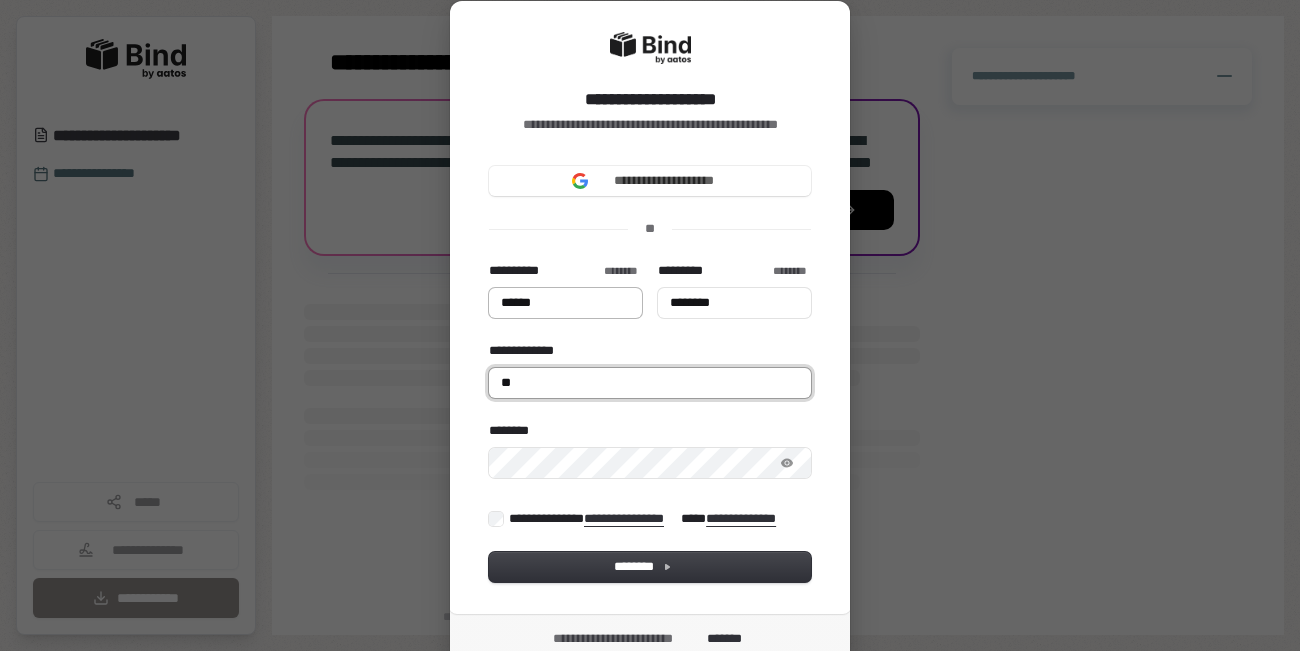 type on "******" 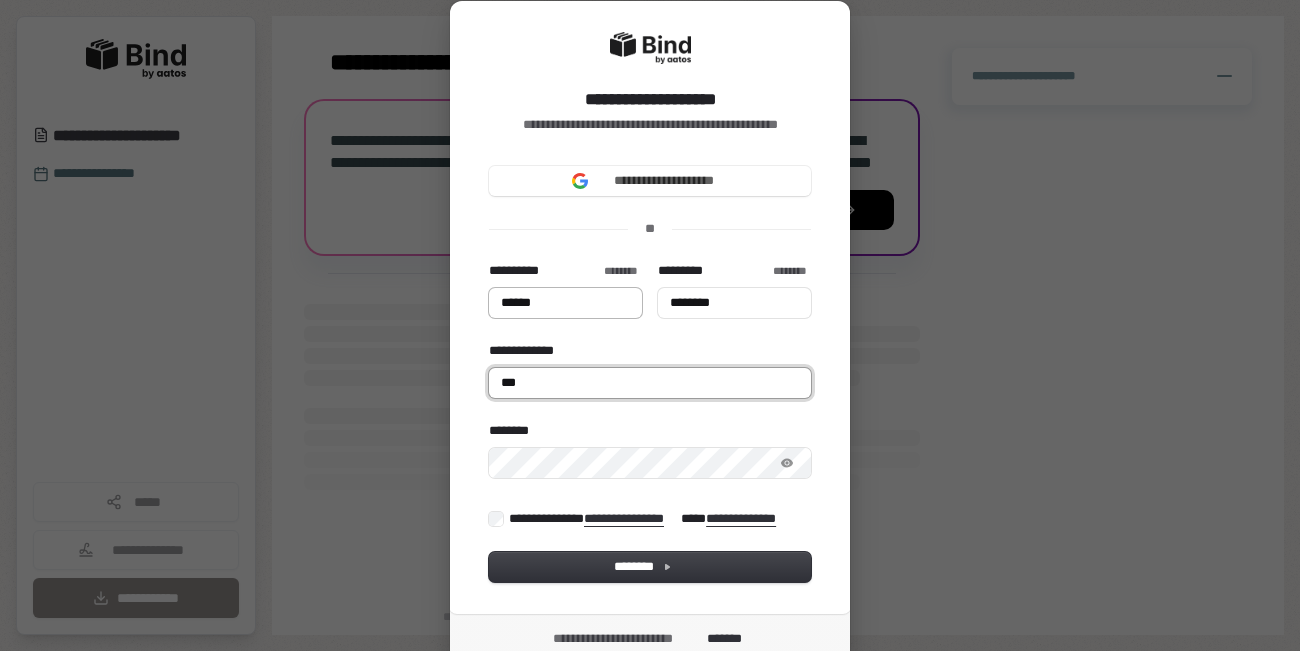 type on "******" 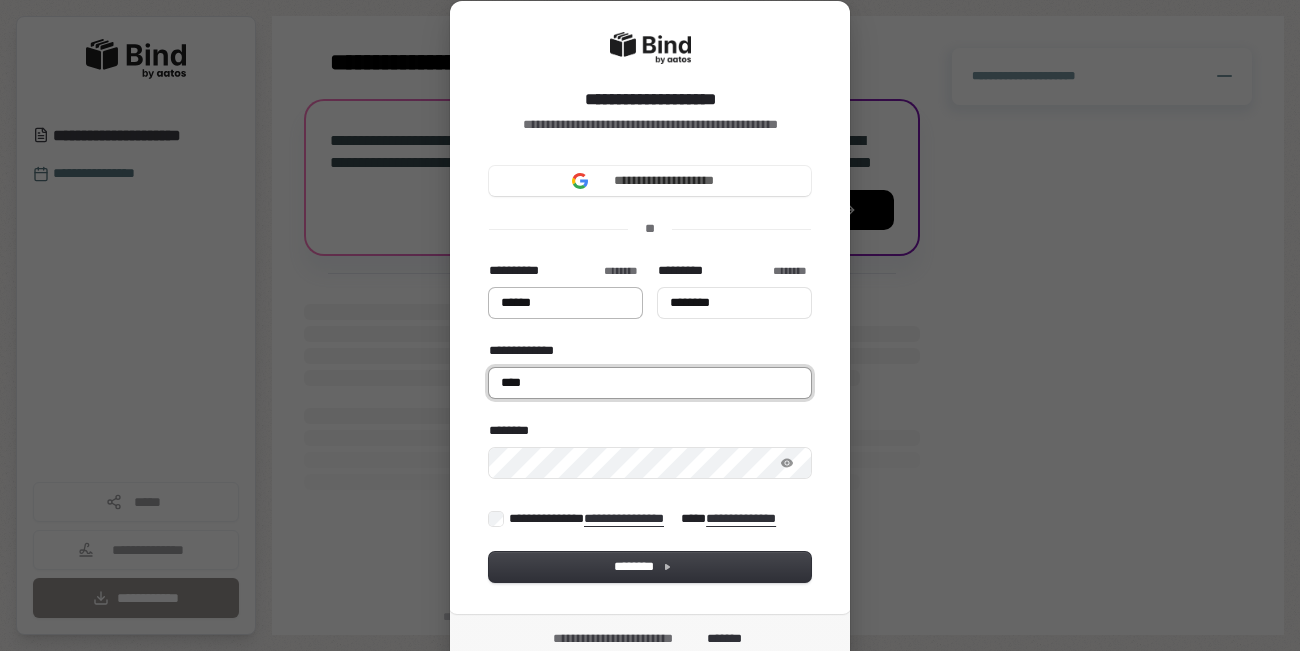 type on "******" 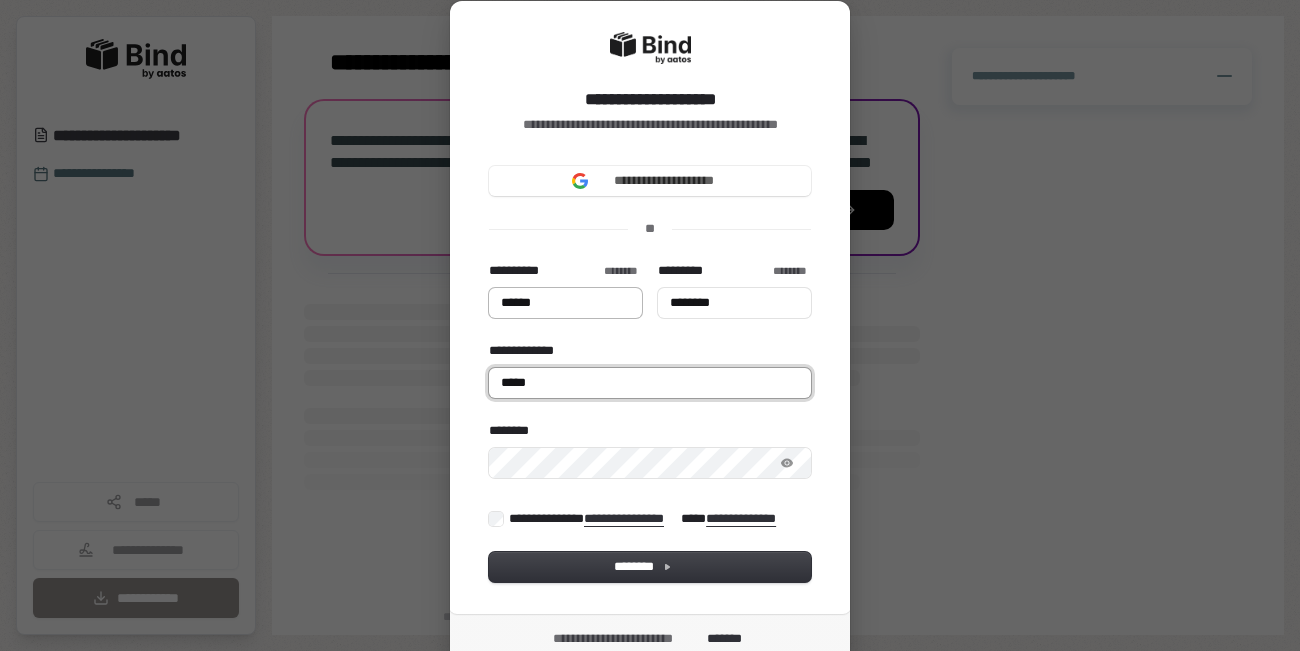 type on "******" 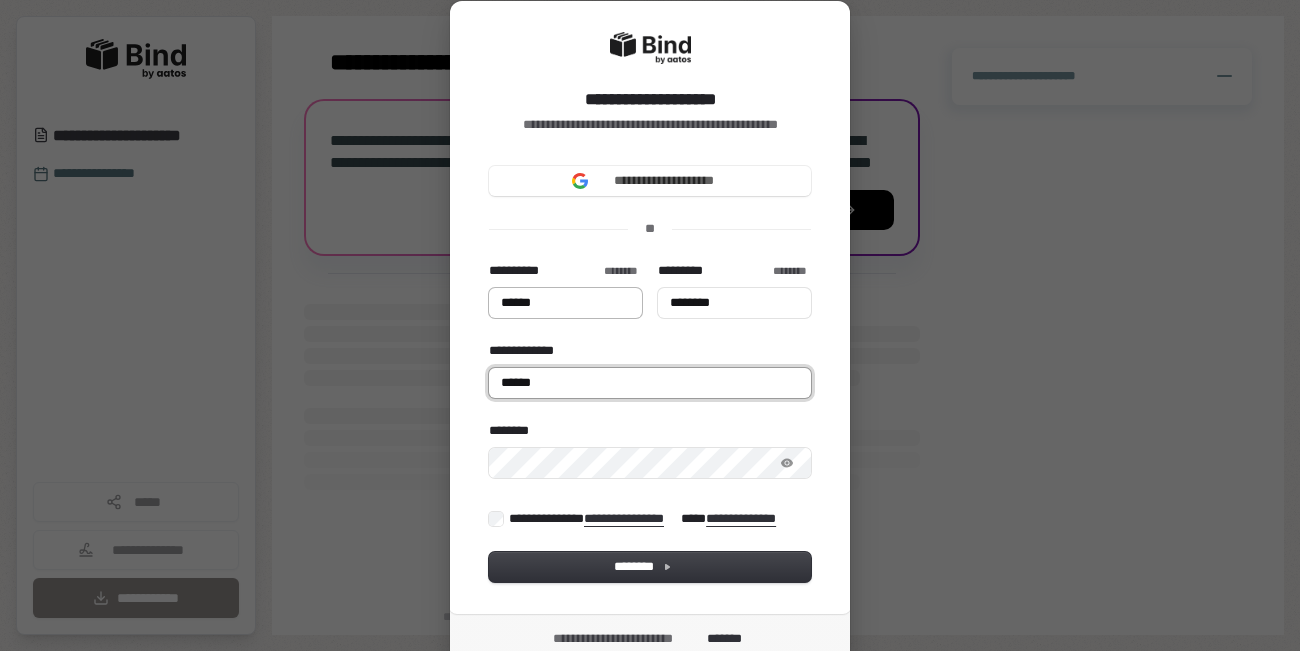 type on "******" 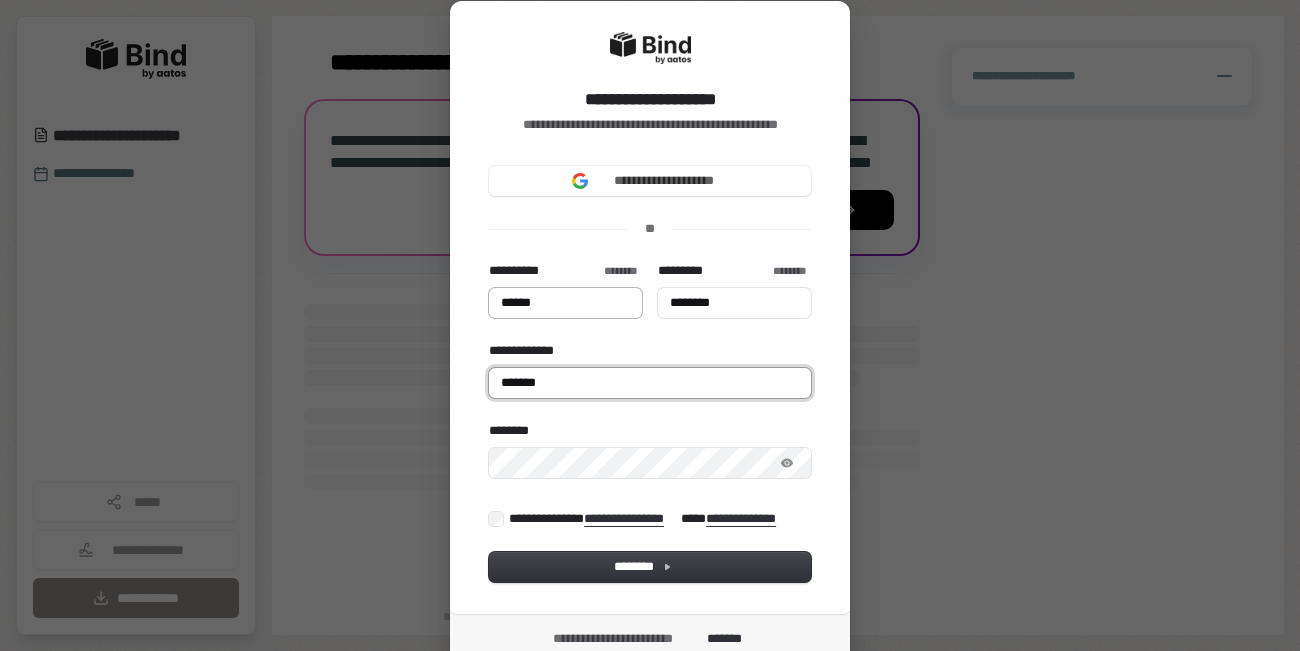 type on "******" 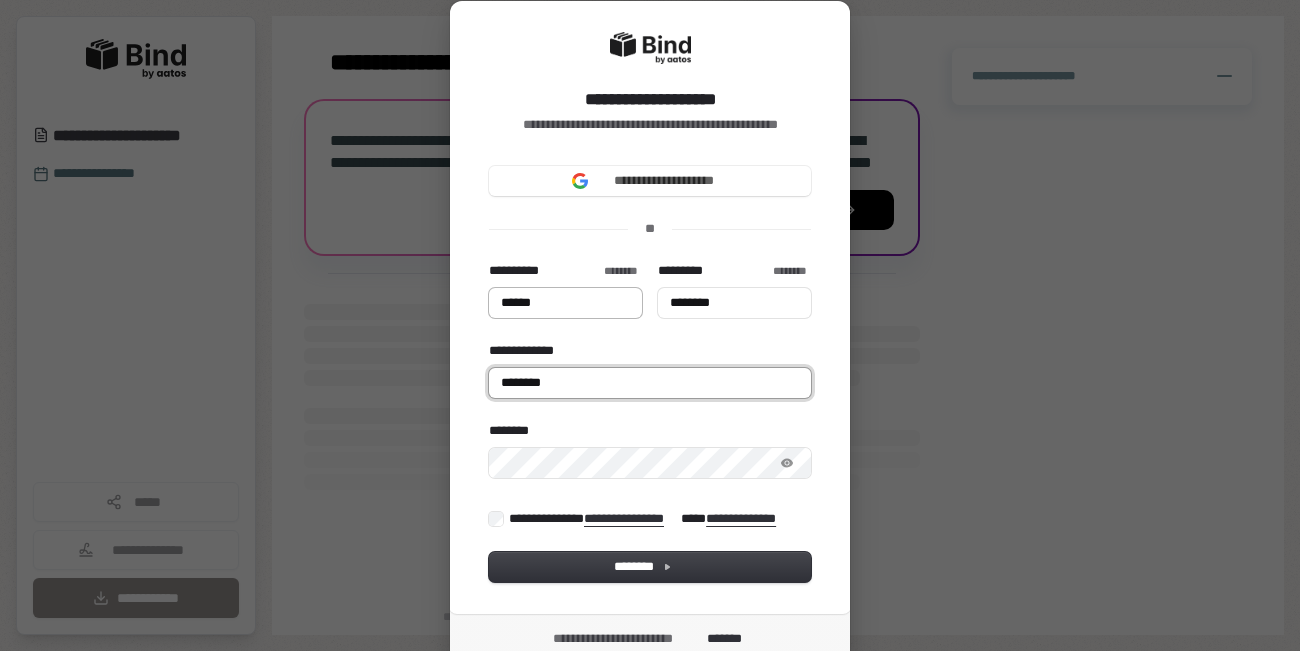 type on "******" 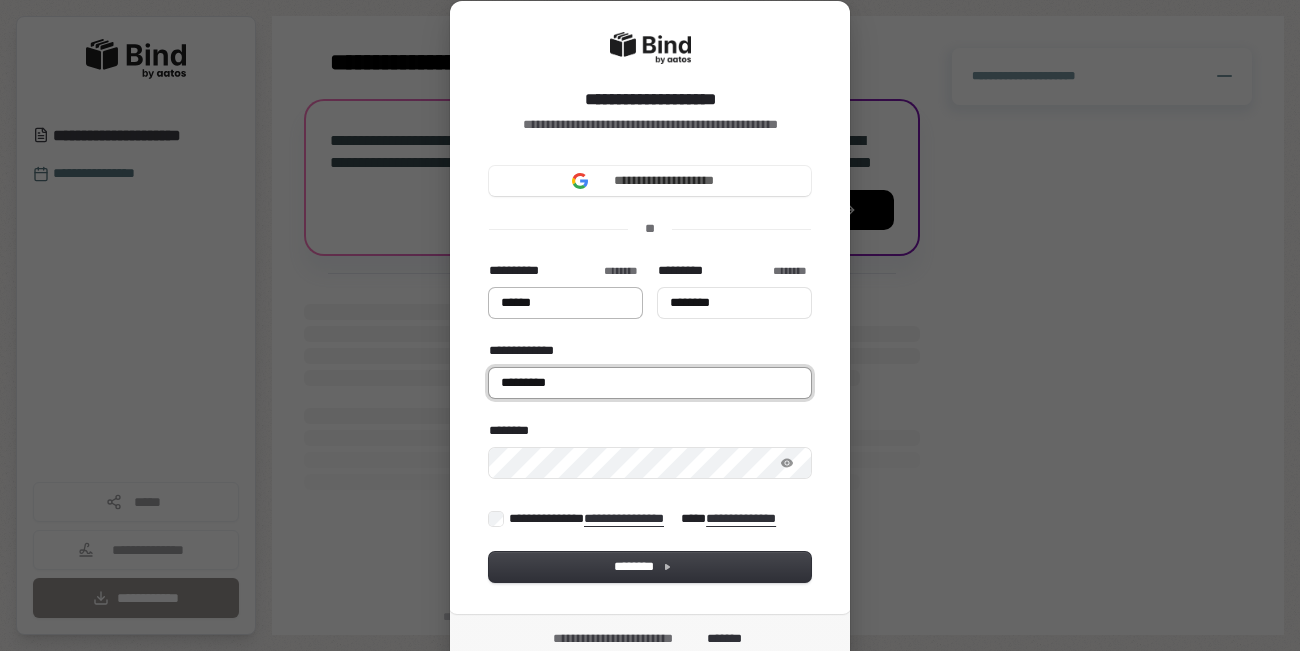 type on "******" 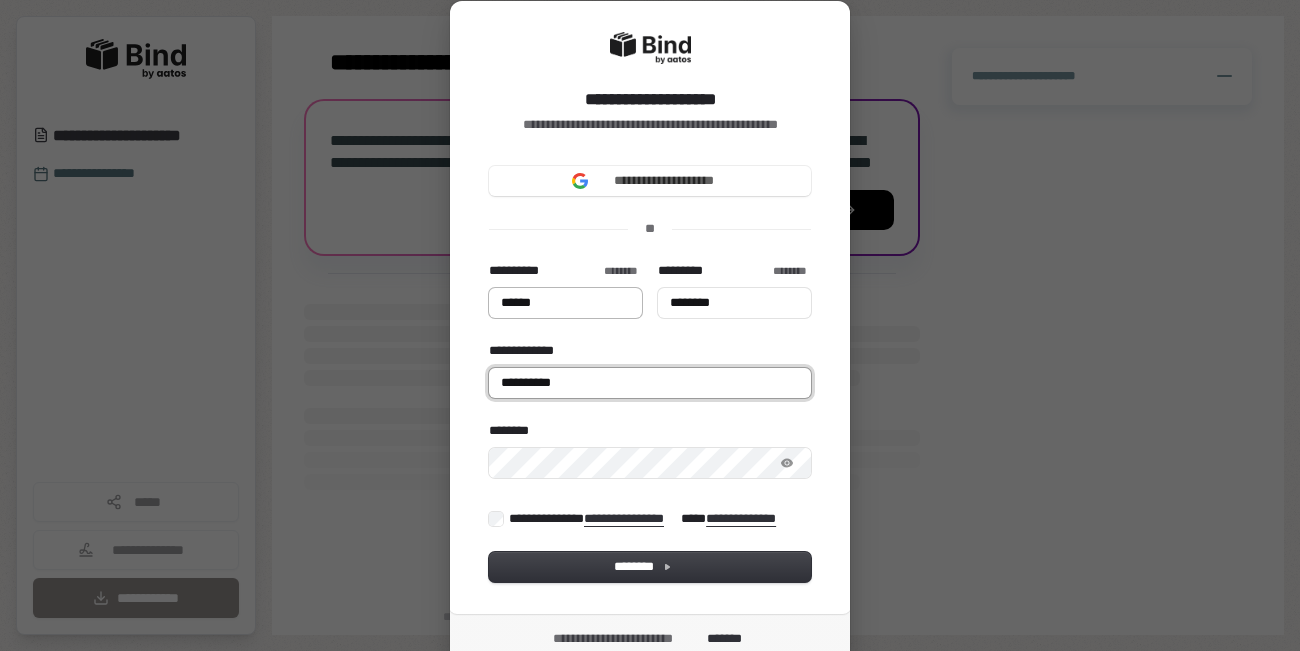 type on "******" 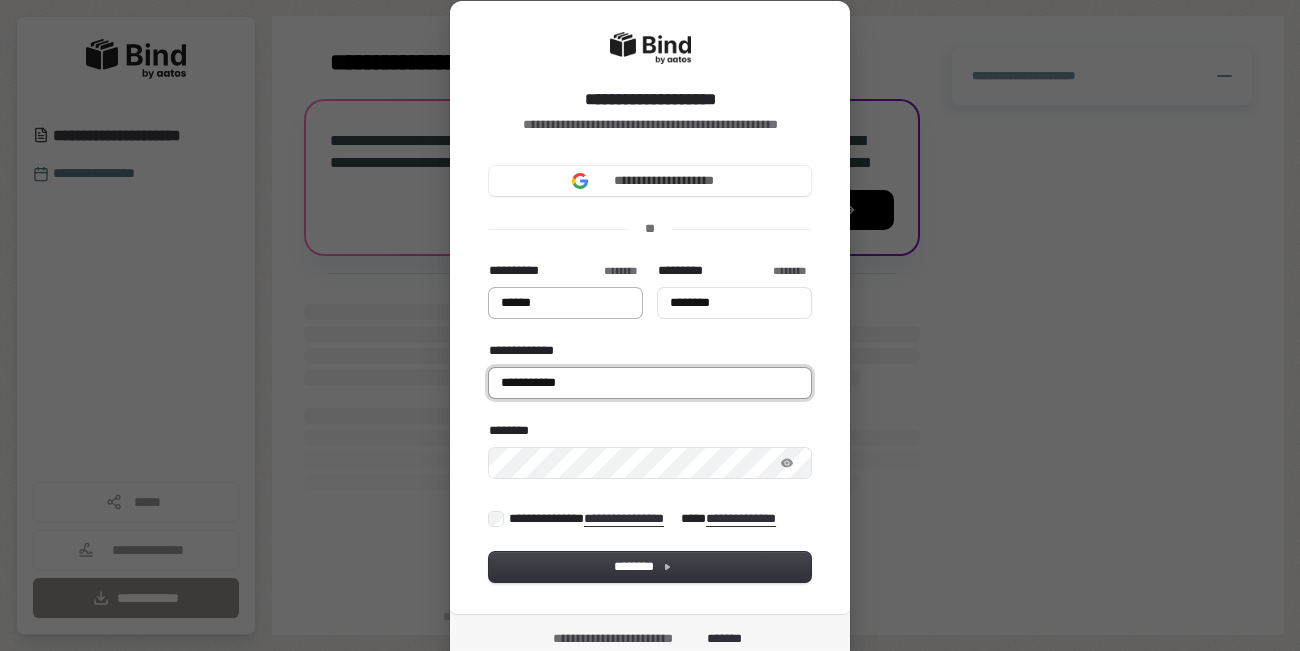 type on "******" 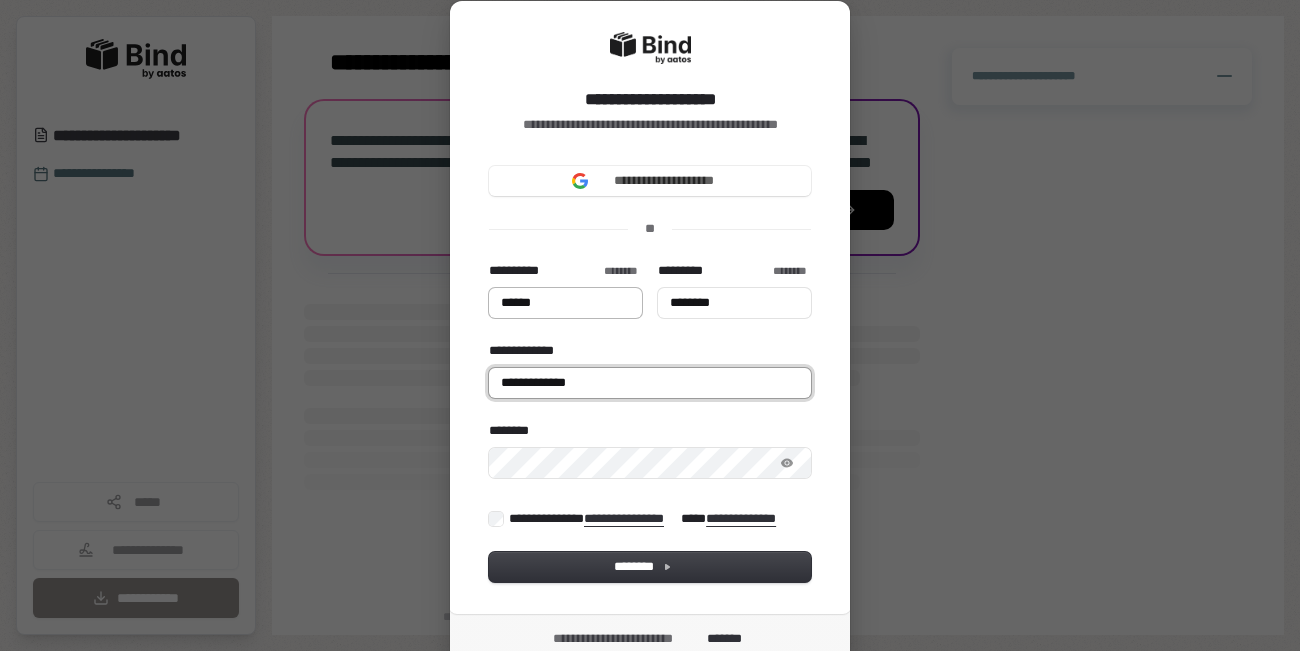 type on "**********" 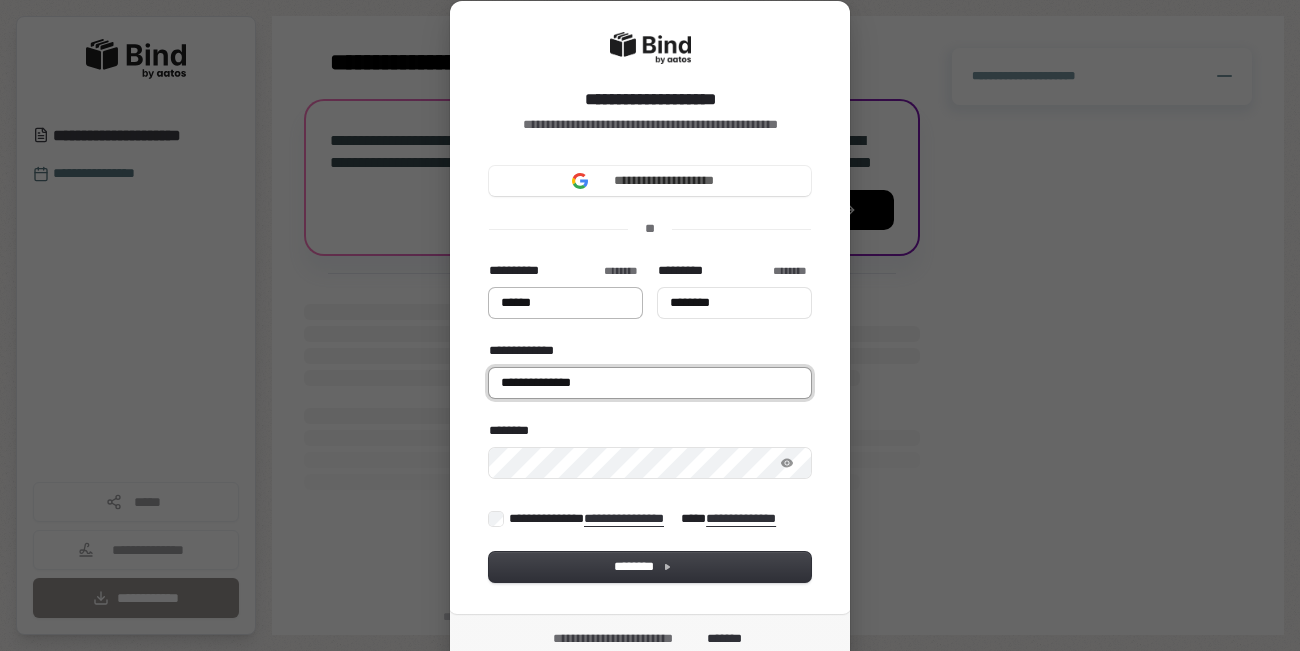 type on "******" 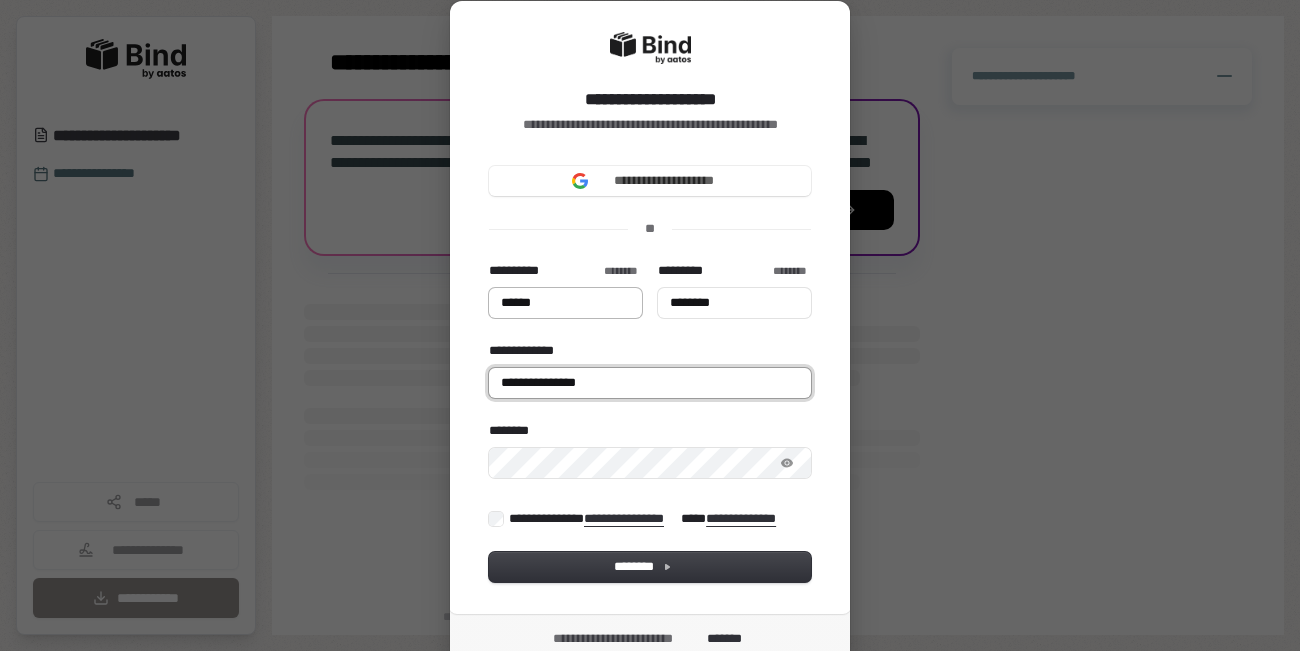type on "******" 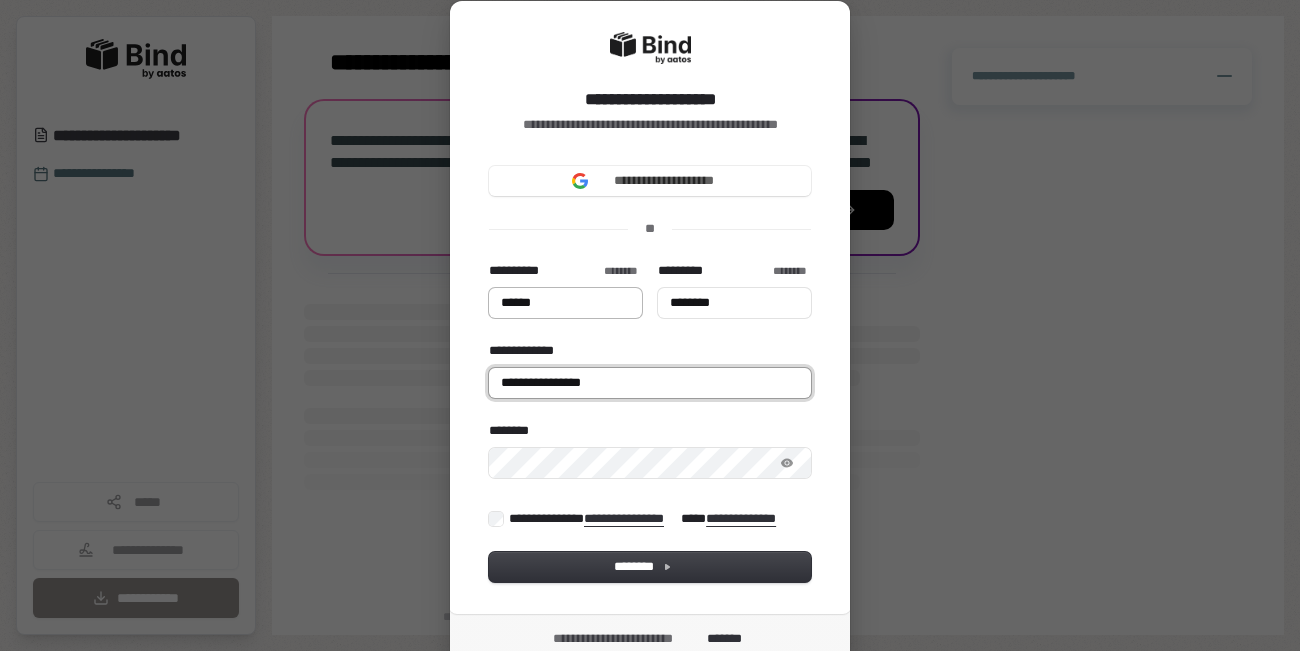 type on "******" 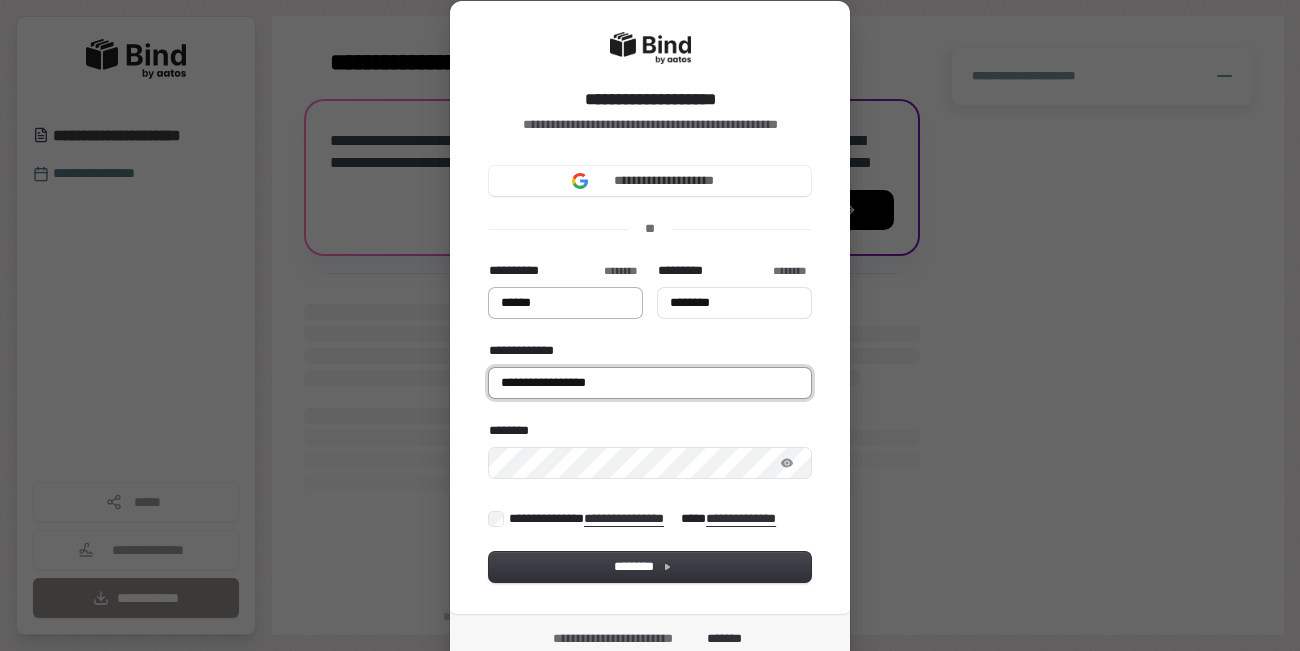 type on "******" 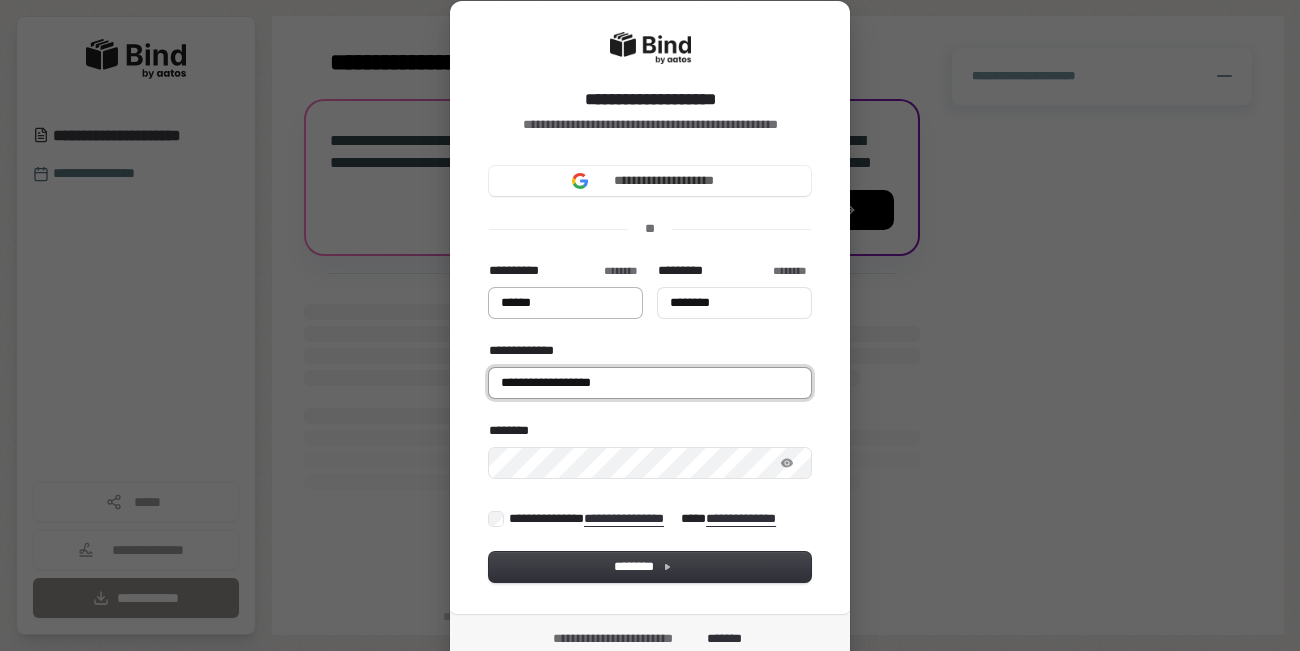 type on "******" 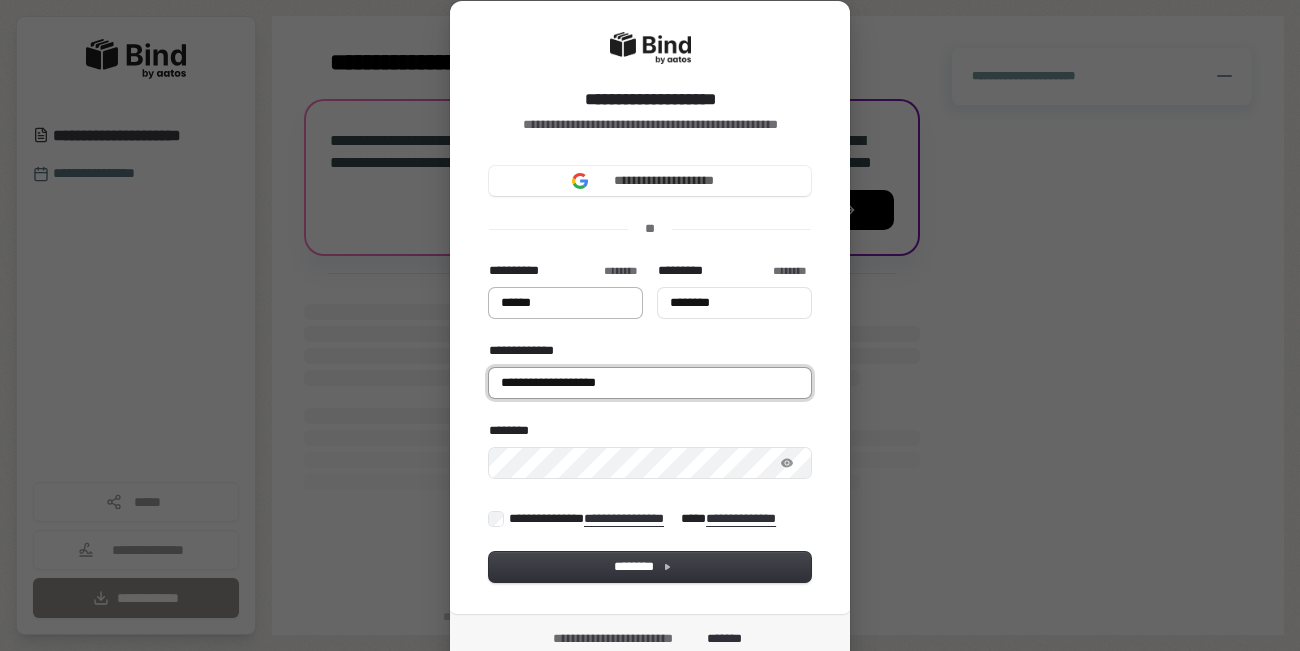 type on "******" 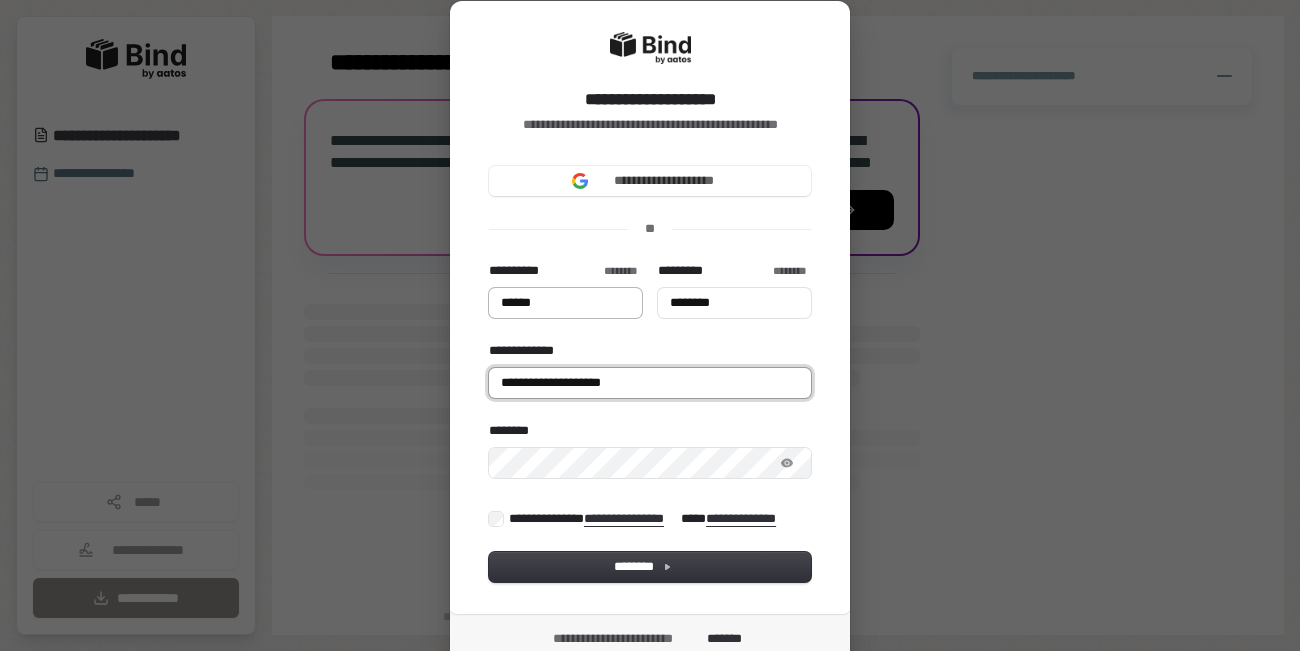 type on "******" 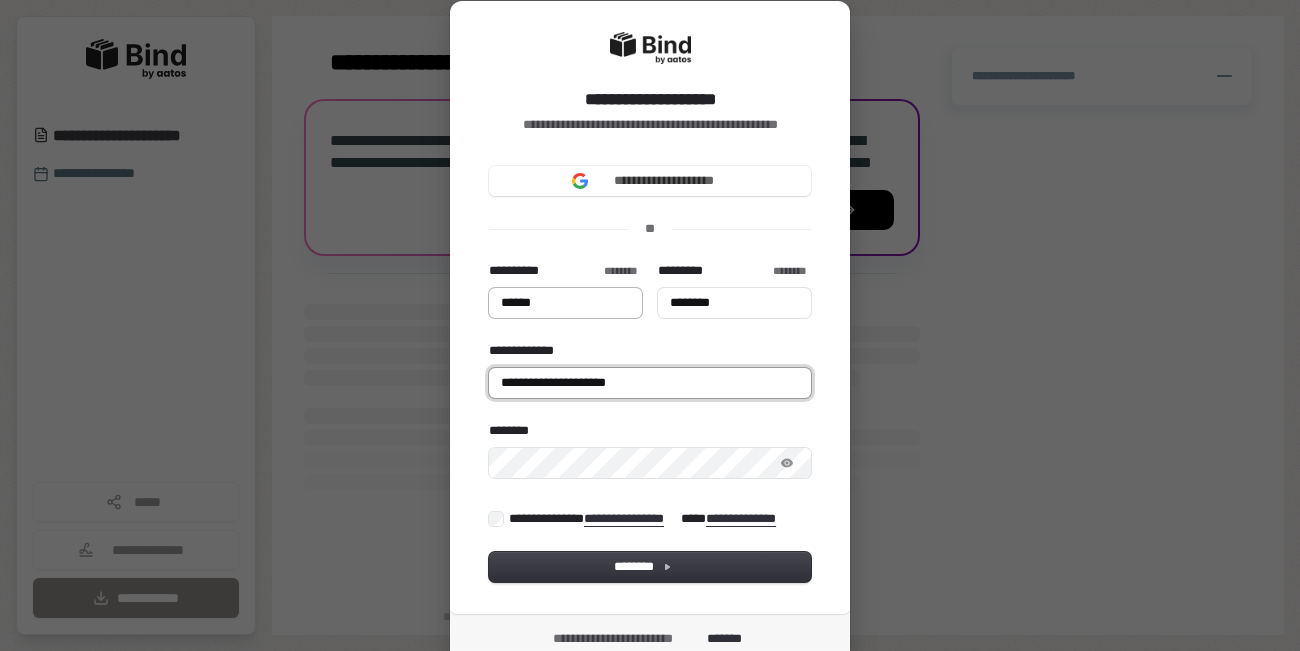 type on "******" 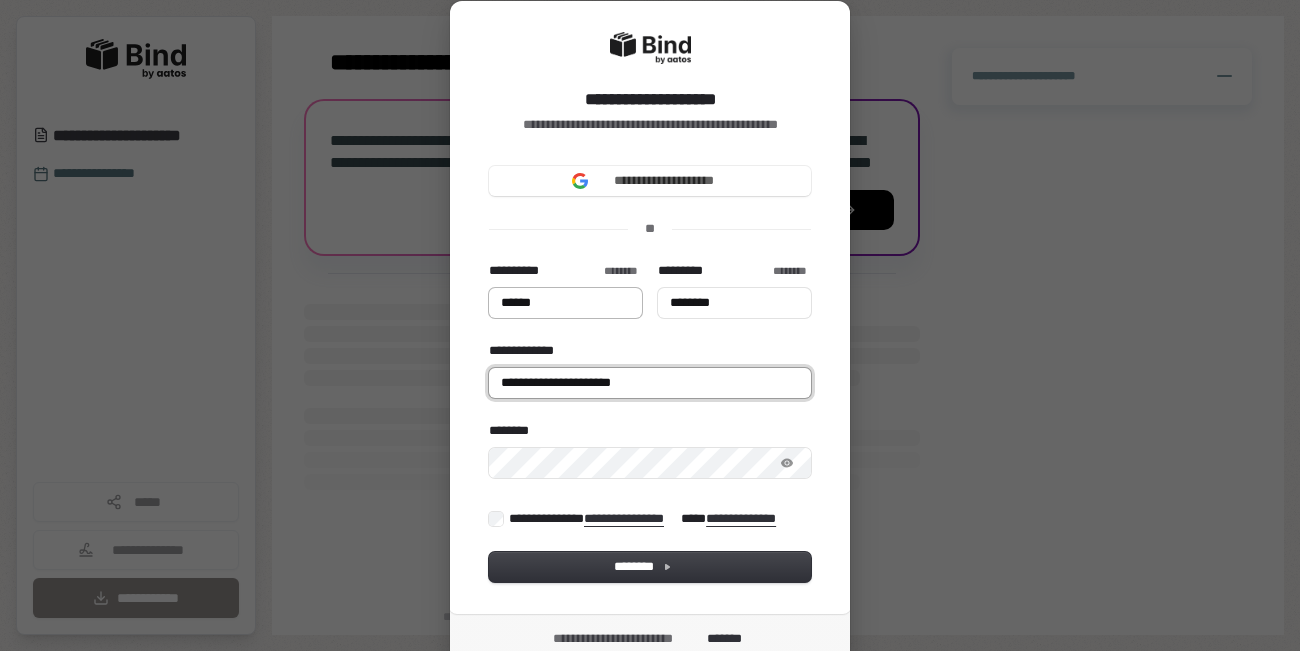 type on "******" 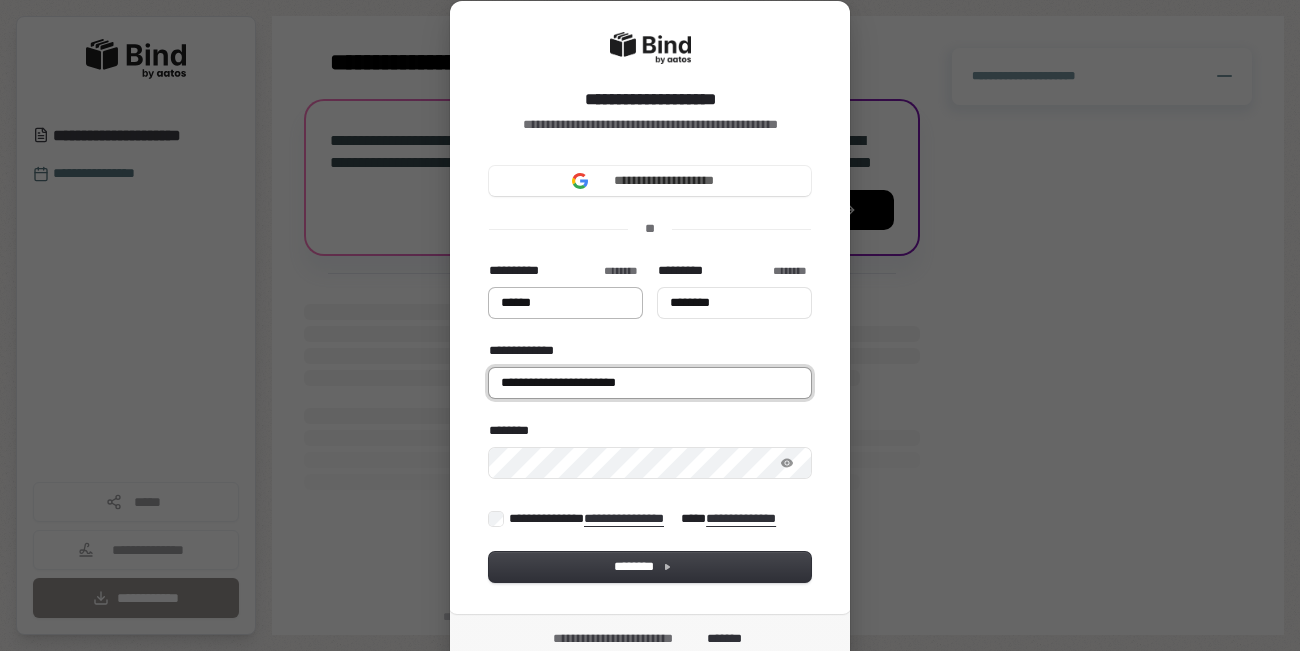 type on "******" 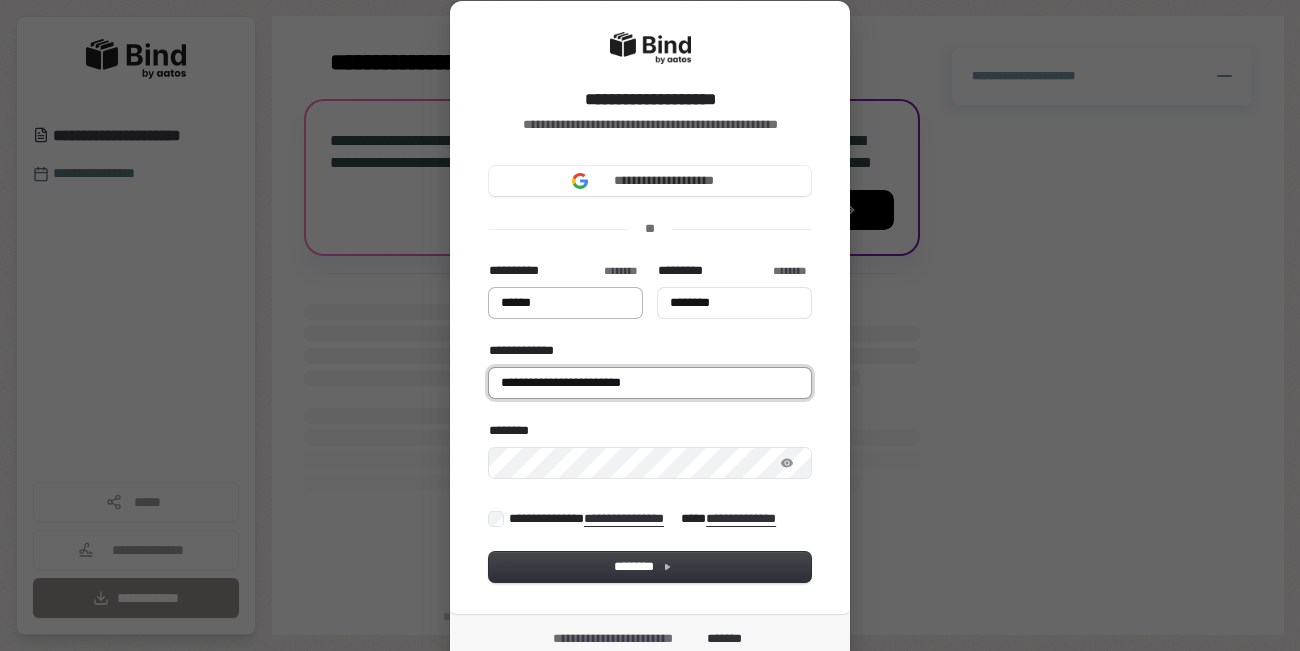type on "******" 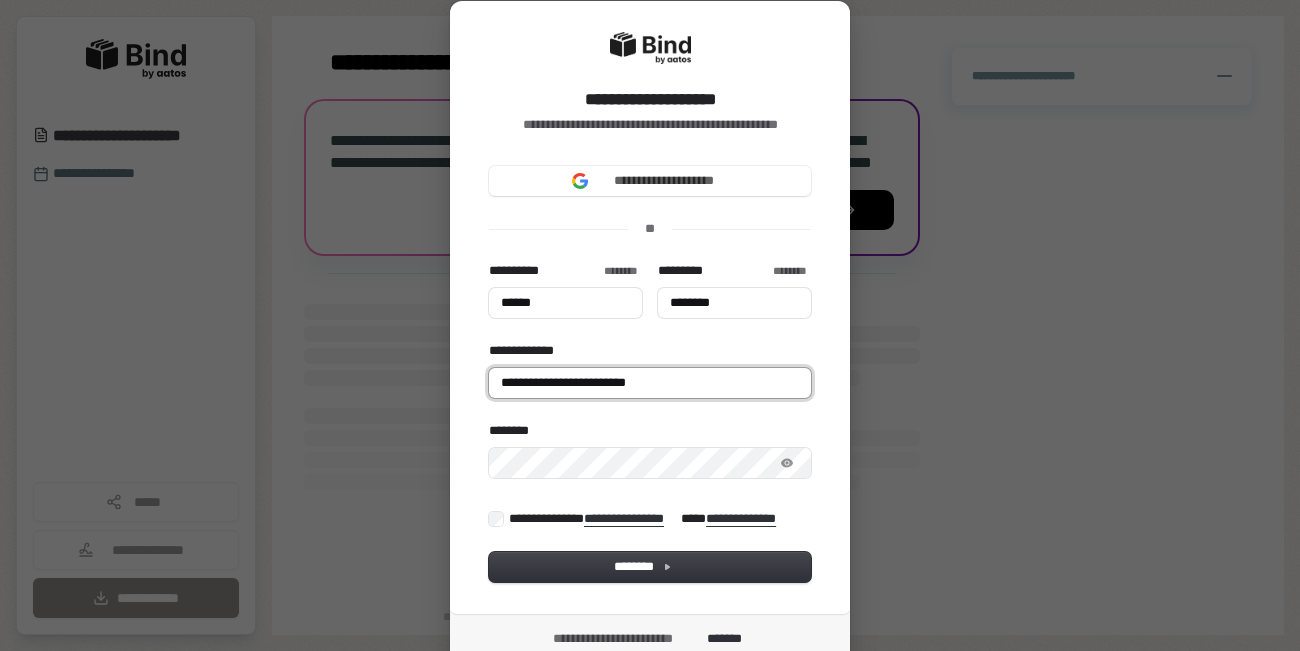 type on "**********" 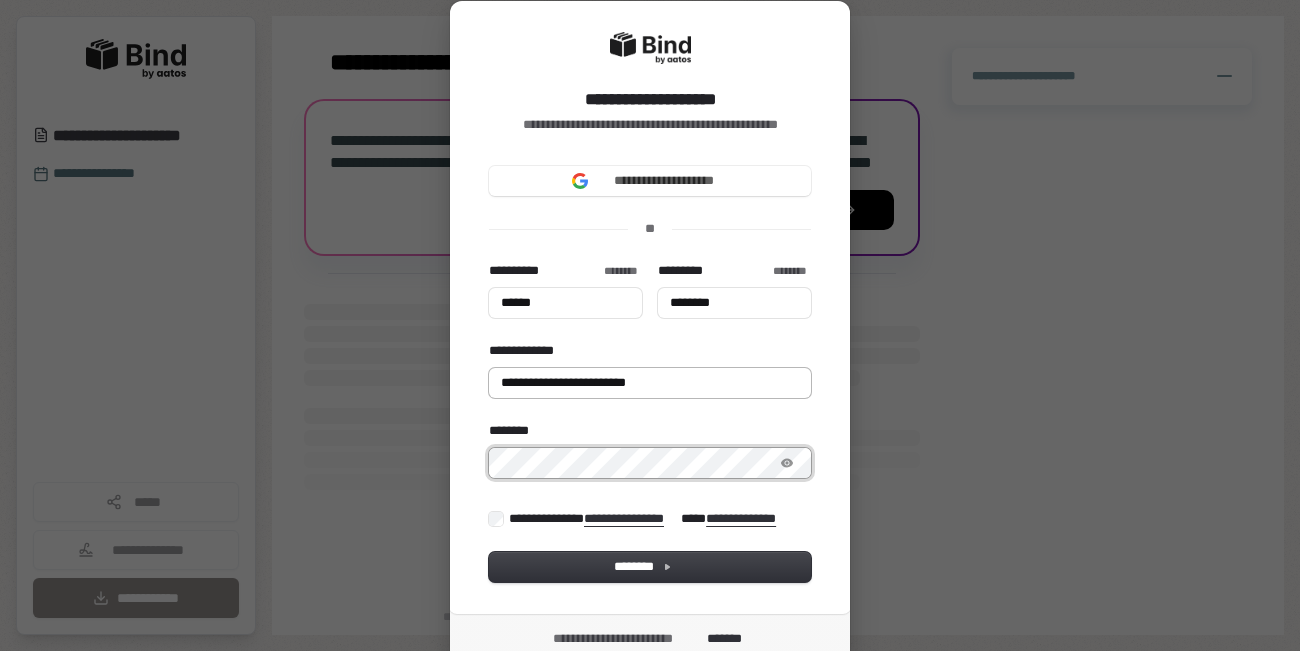 type on "******" 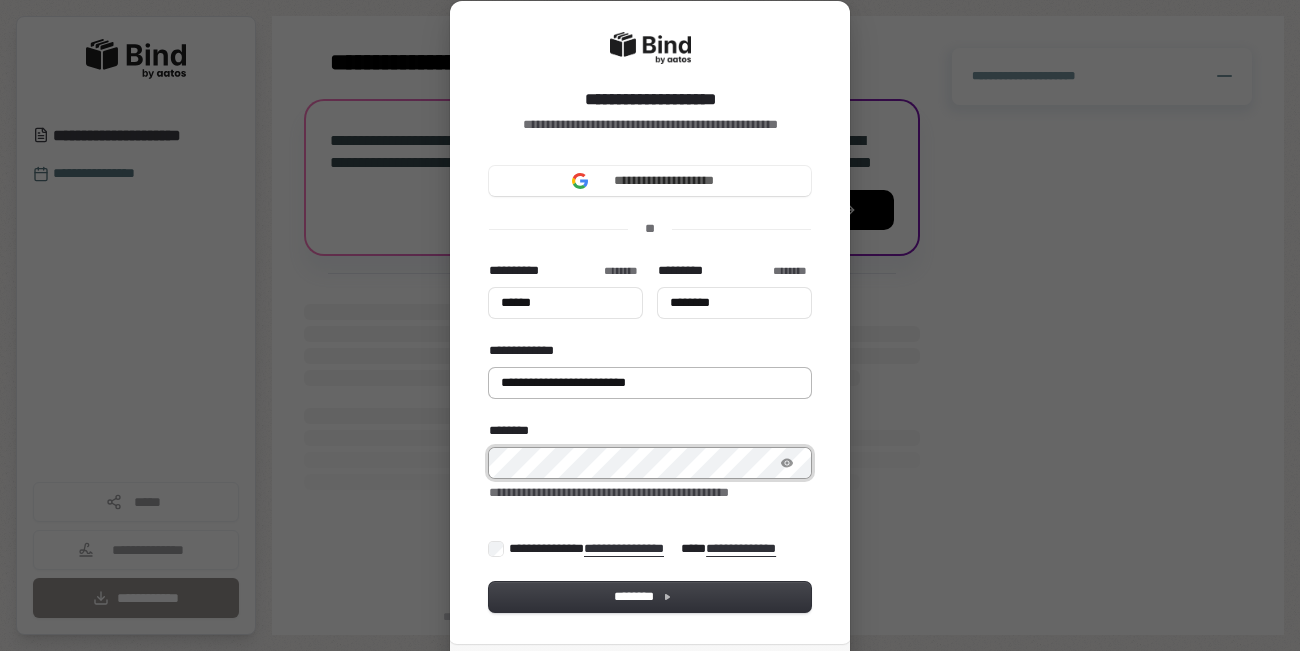 type on "******" 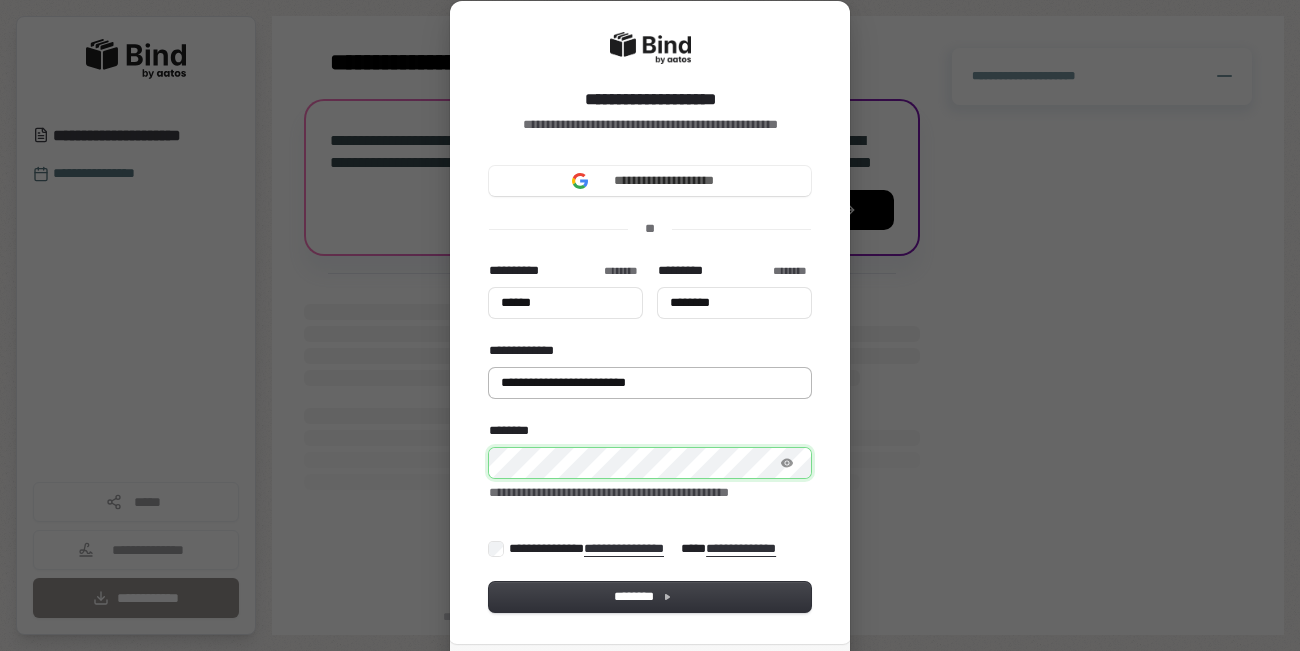 type on "******" 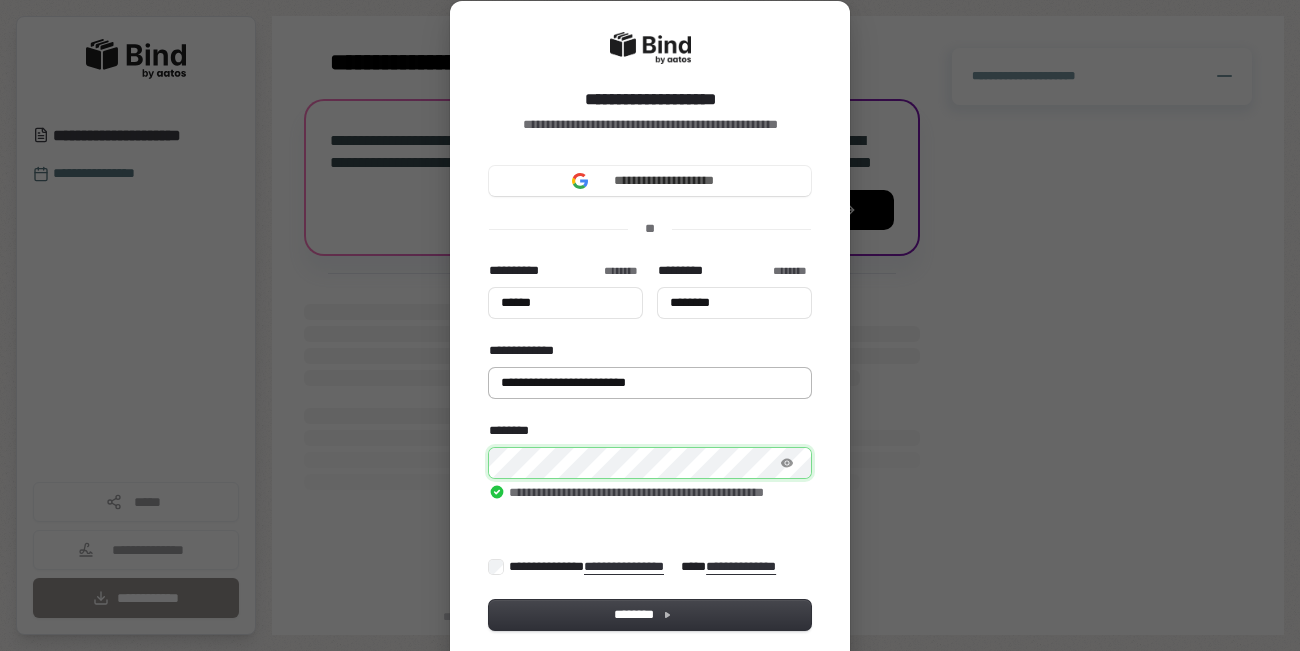 type on "******" 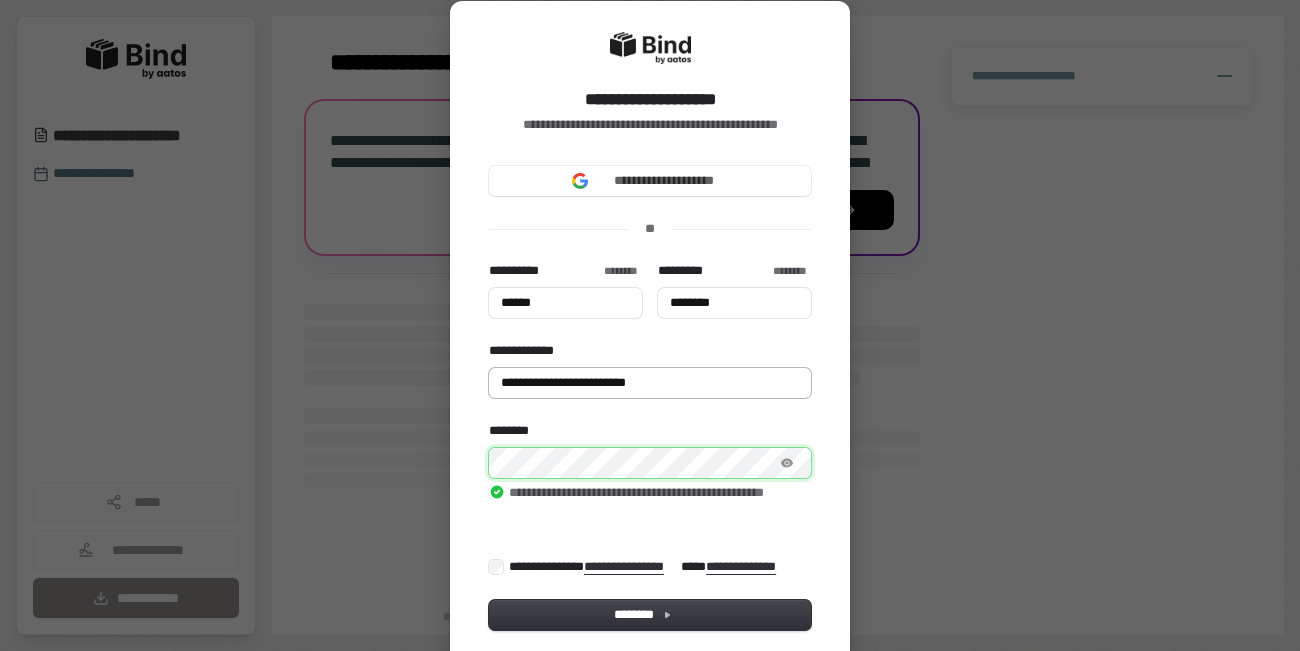 type on "******" 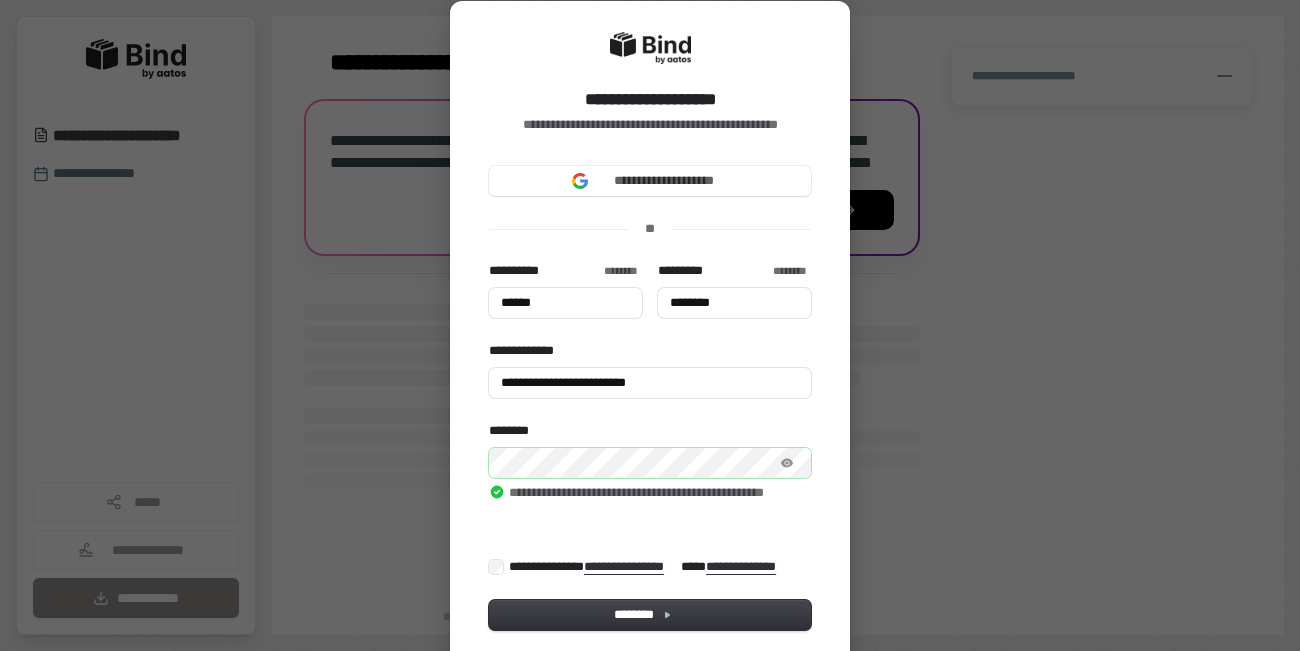 scroll, scrollTop: 62, scrollLeft: 0, axis: vertical 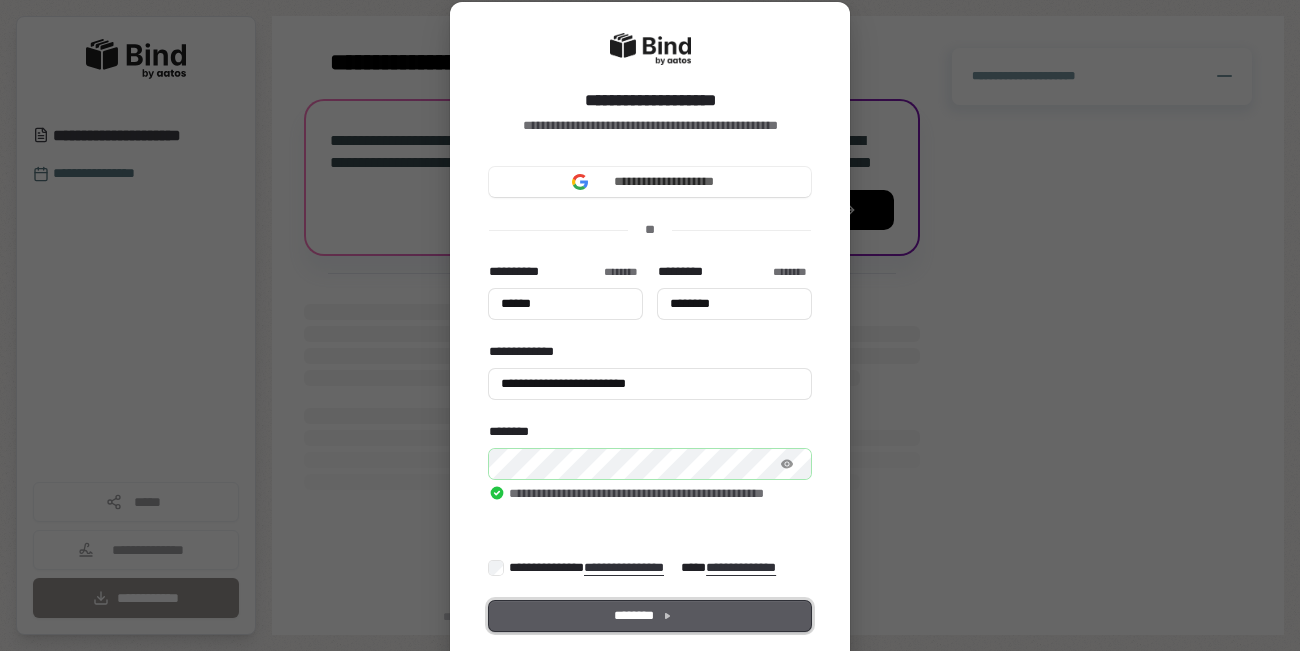 click on "********" at bounding box center (650, 616) 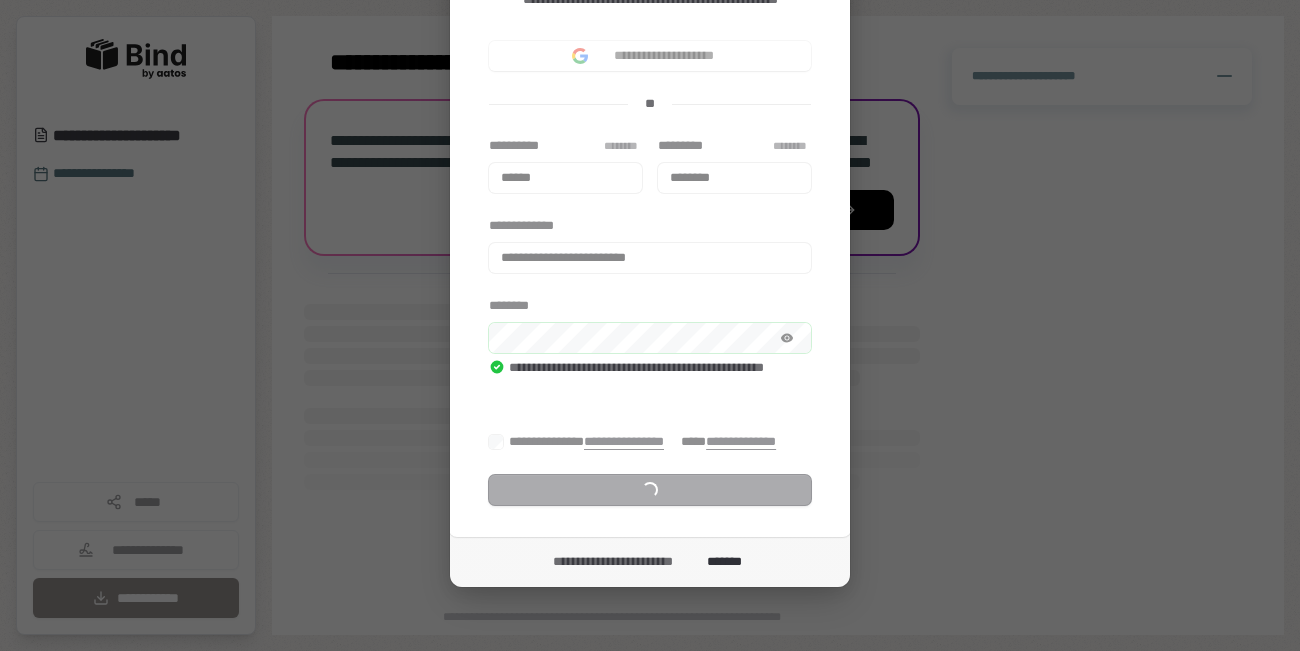 scroll, scrollTop: 188, scrollLeft: 0, axis: vertical 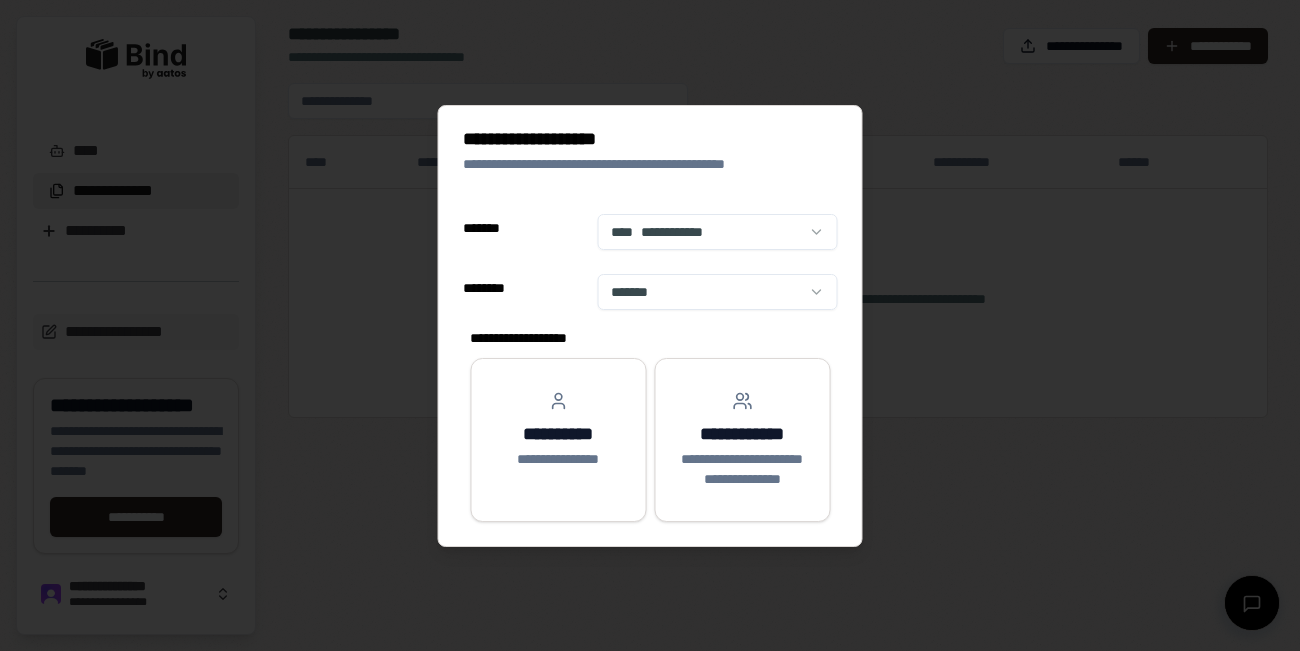 select on "**" 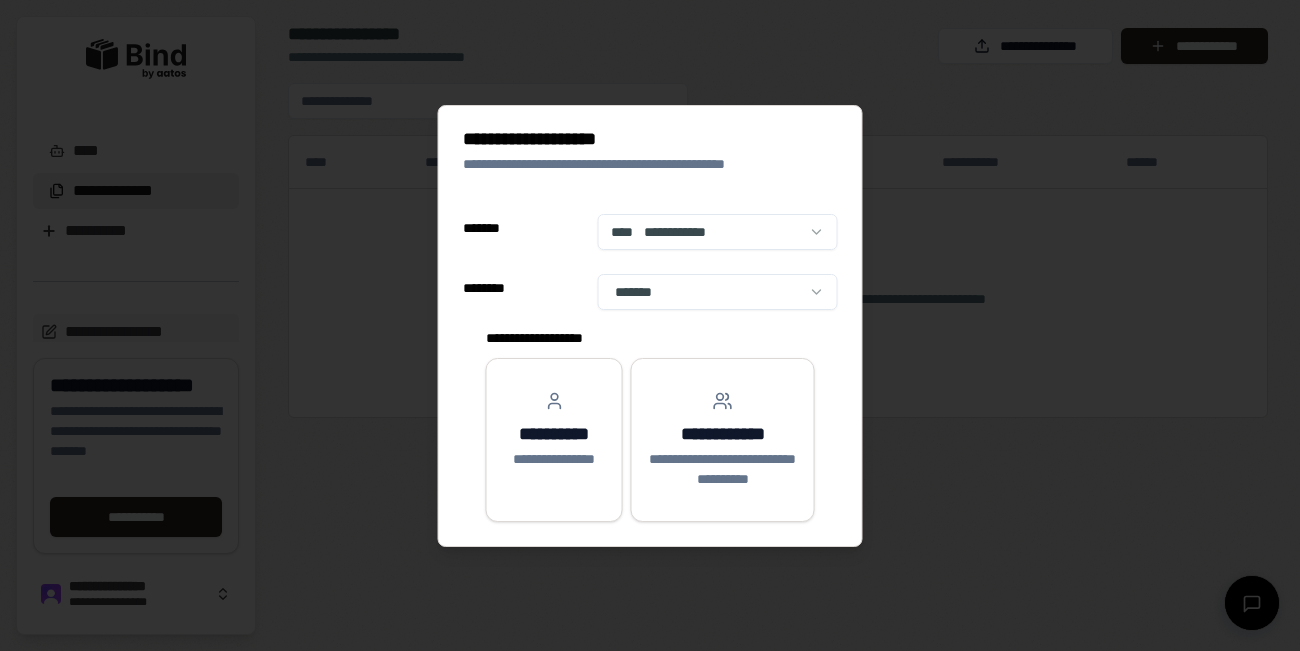 scroll, scrollTop: 0, scrollLeft: 0, axis: both 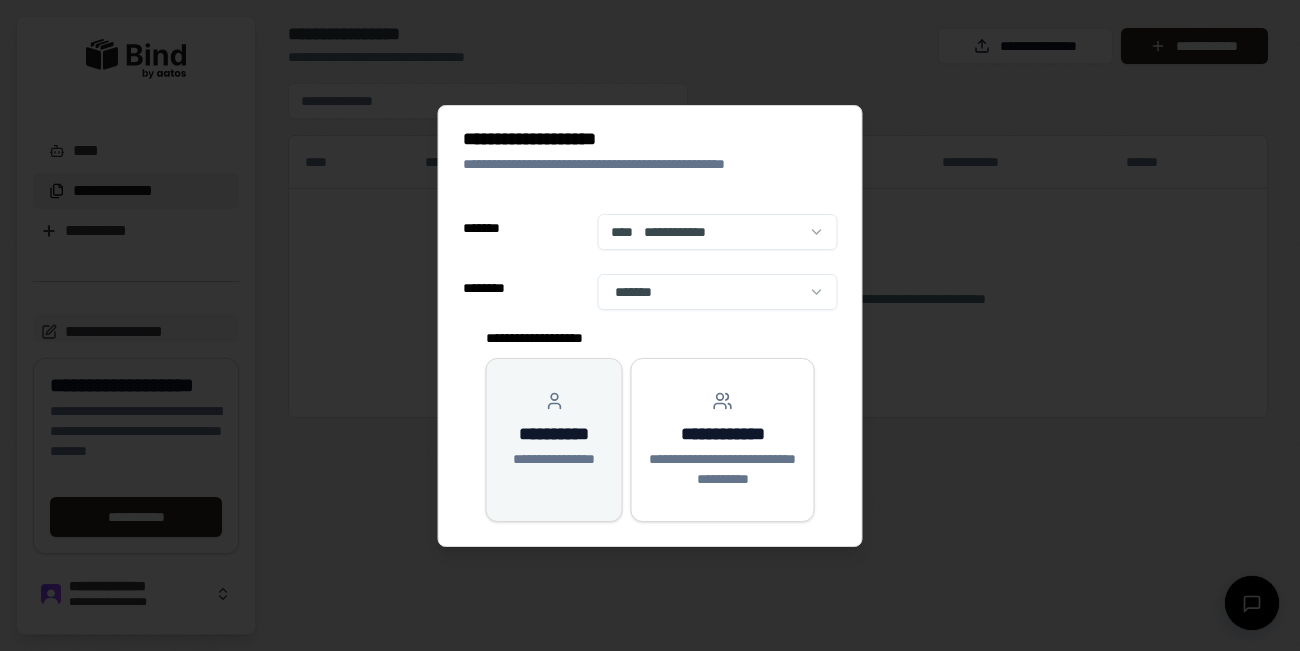 click on "**********" at bounding box center (554, 430) 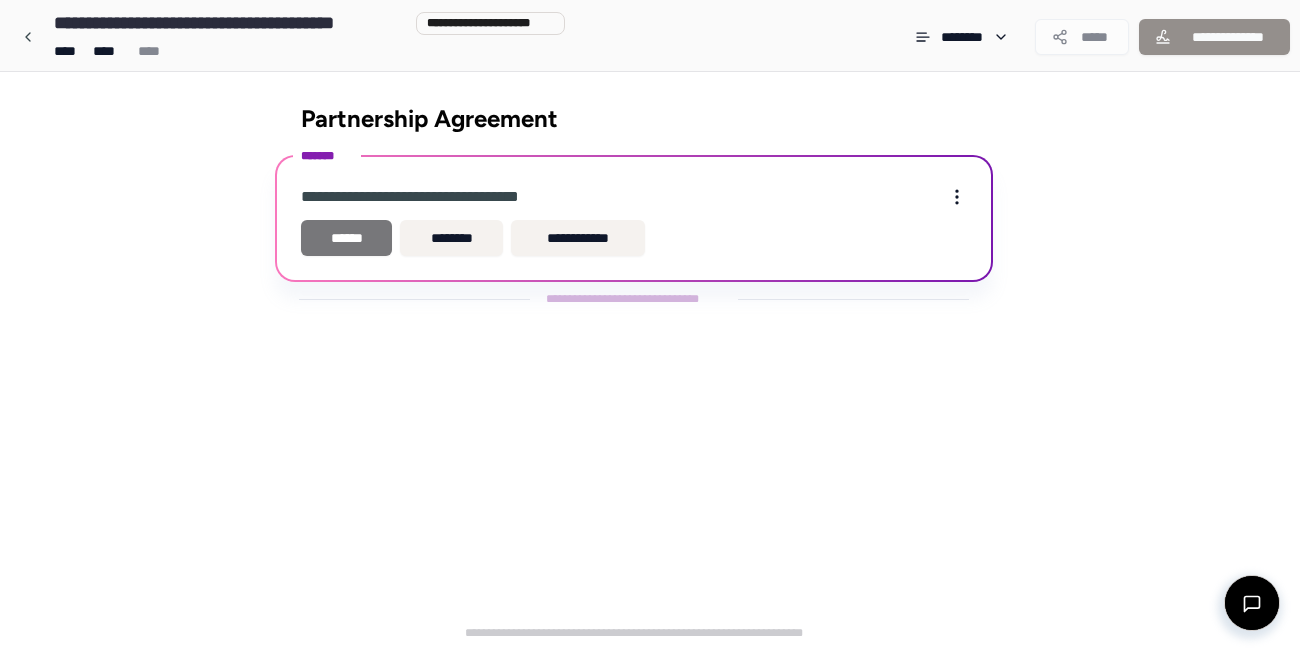 click on "******" at bounding box center (346, 238) 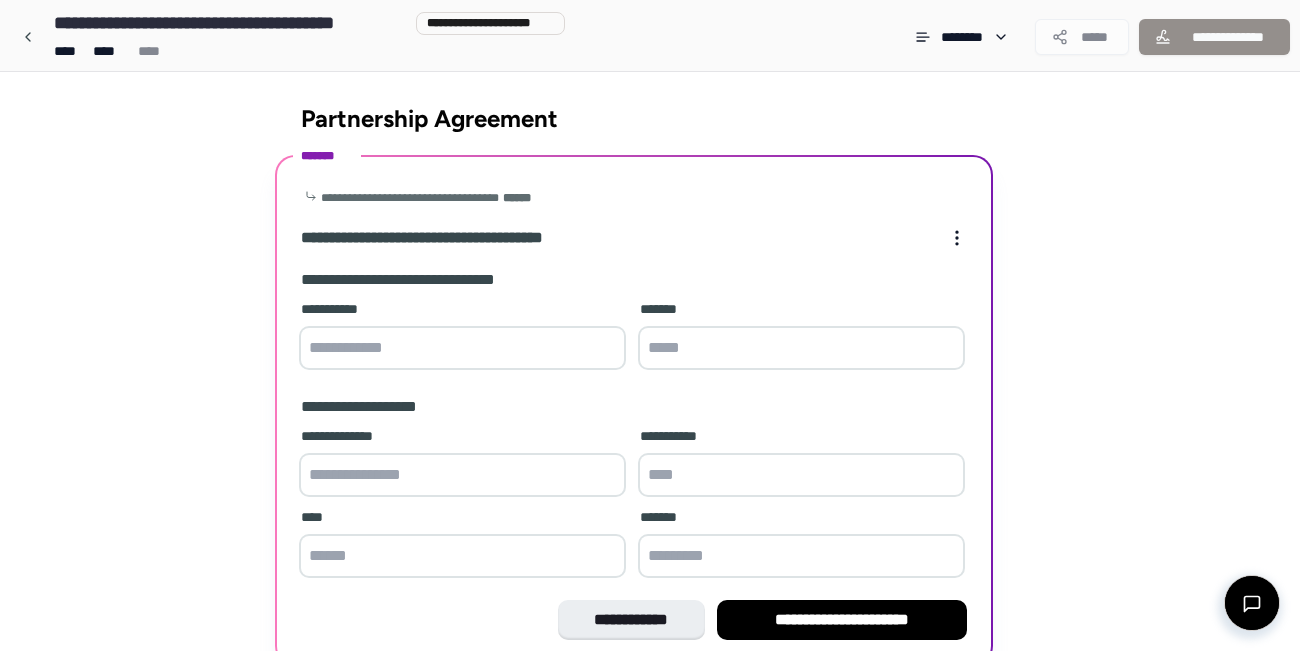 scroll, scrollTop: 93, scrollLeft: 0, axis: vertical 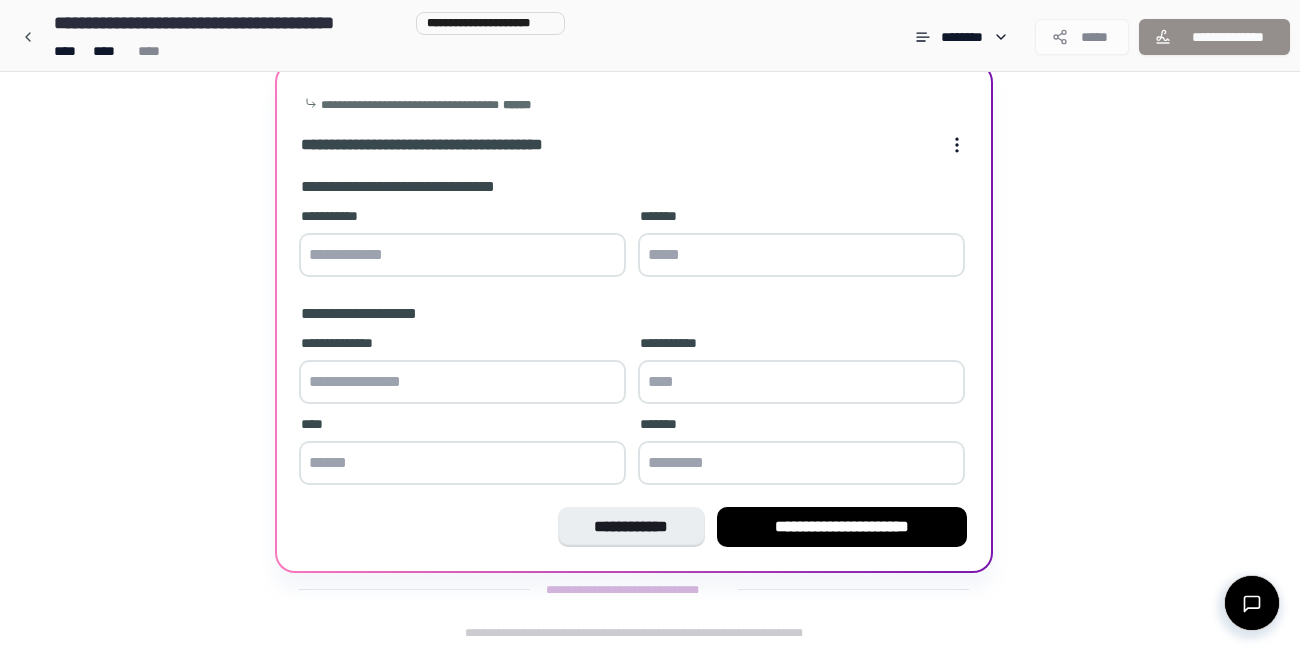 click at bounding box center (462, 255) 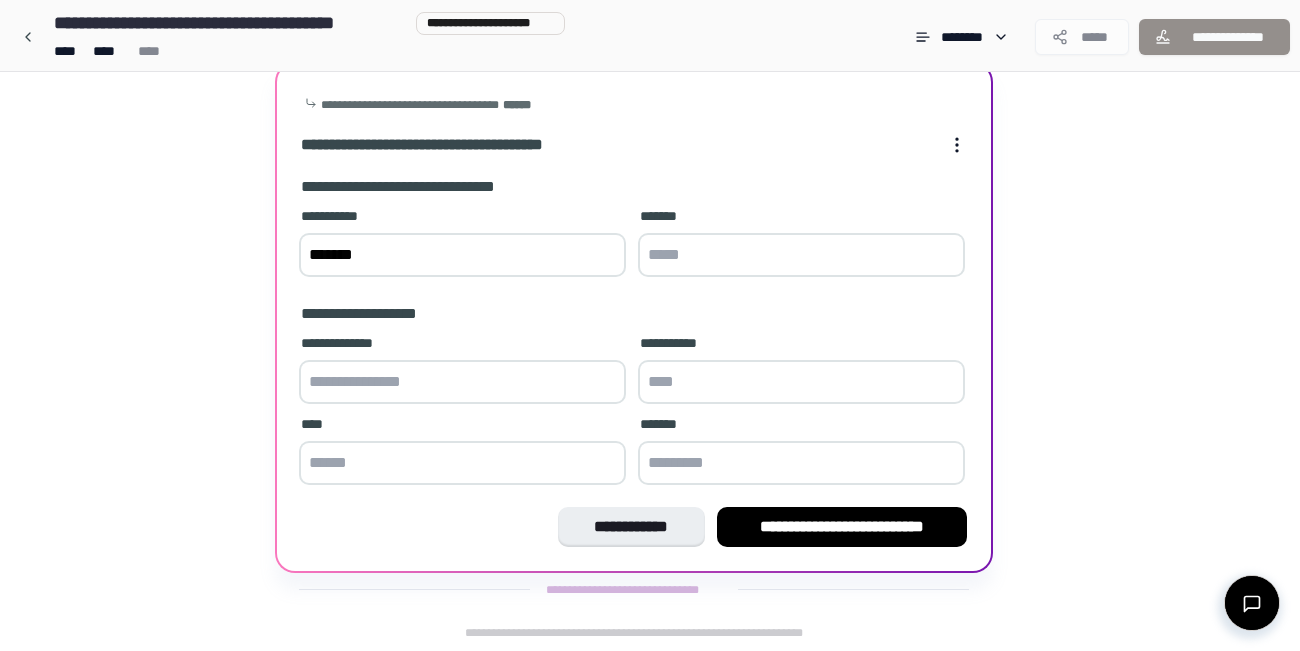 click at bounding box center (801, 255) 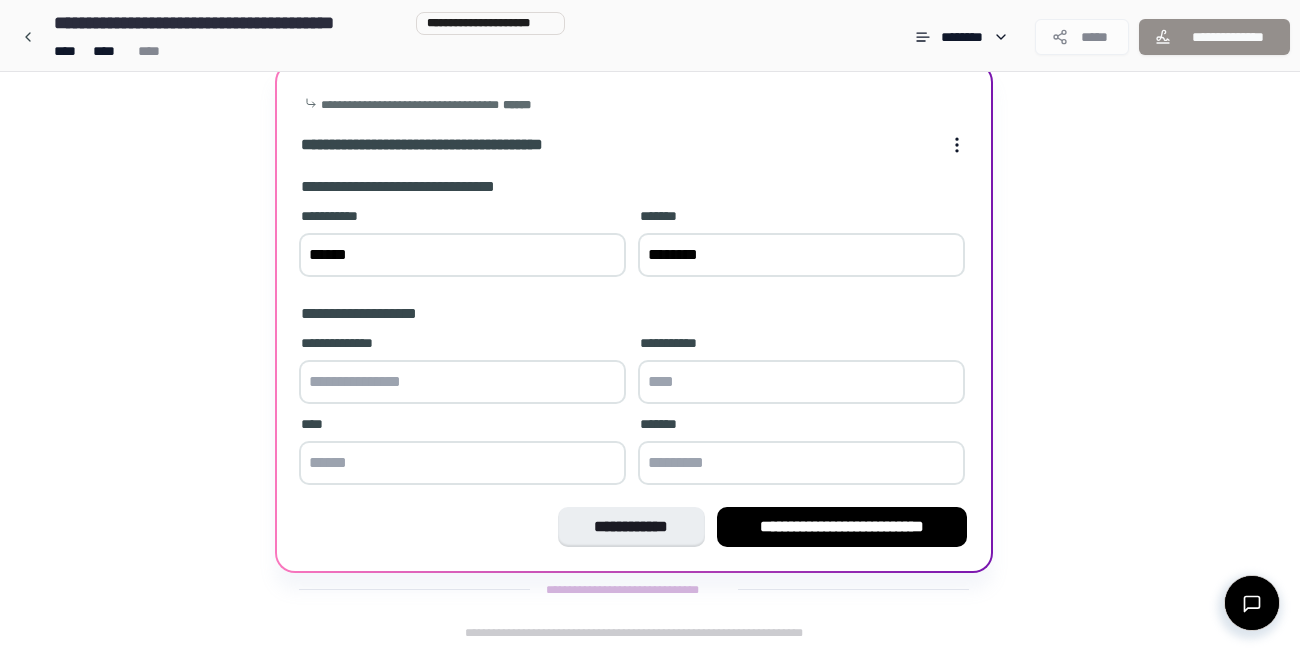 type on "********" 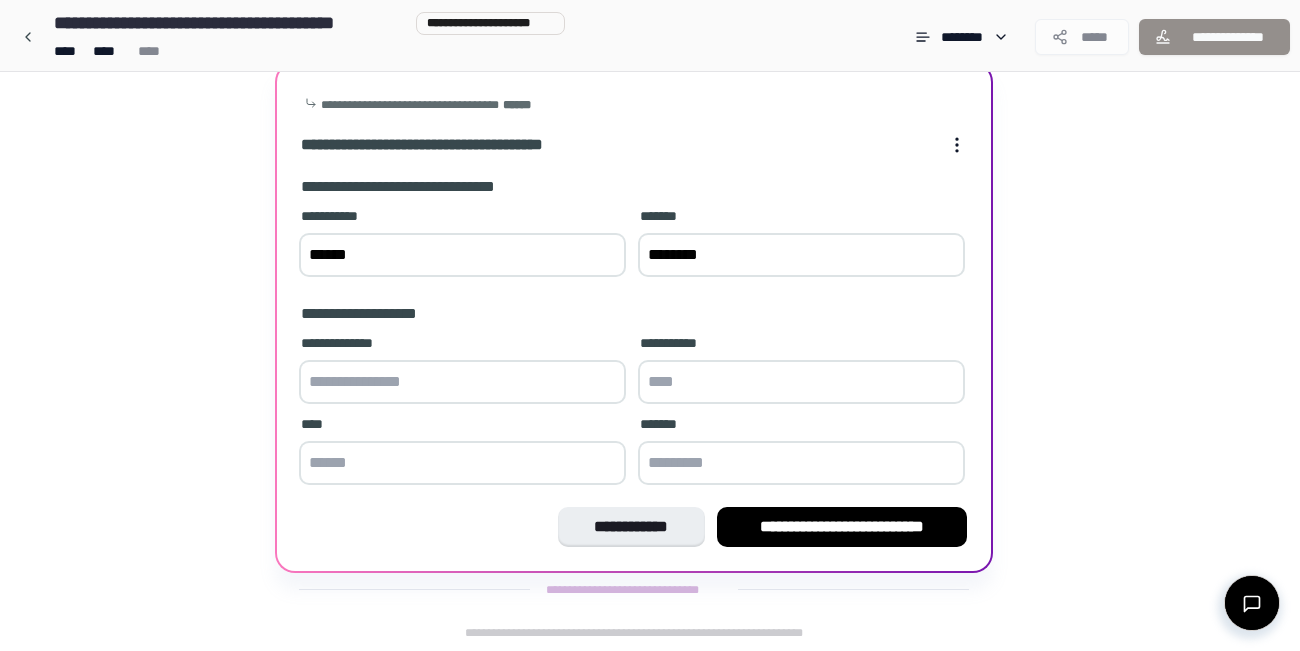 click at bounding box center (462, 382) 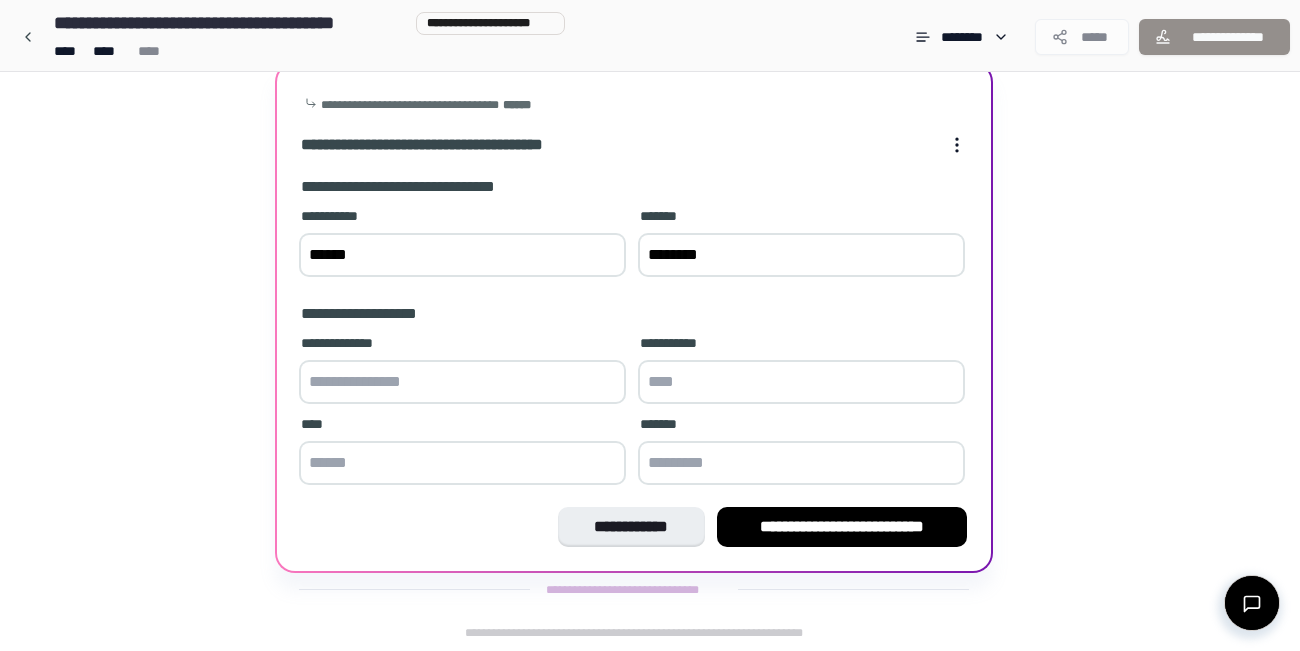 type on "*" 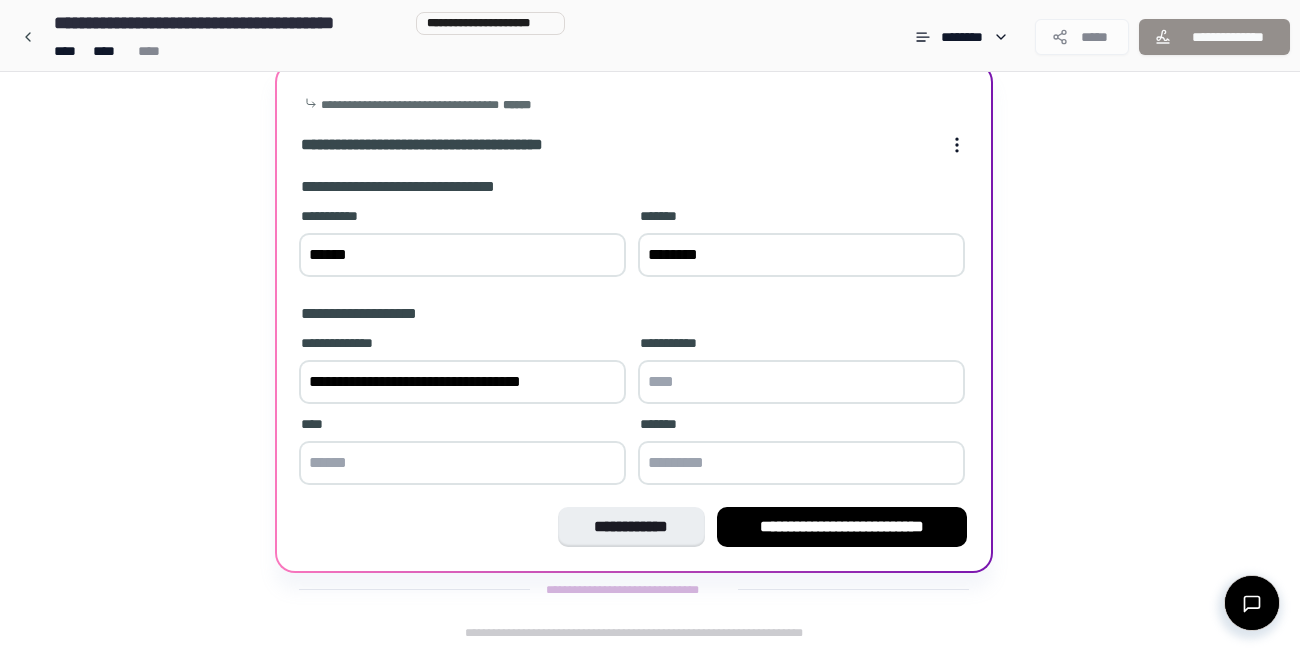 type on "**********" 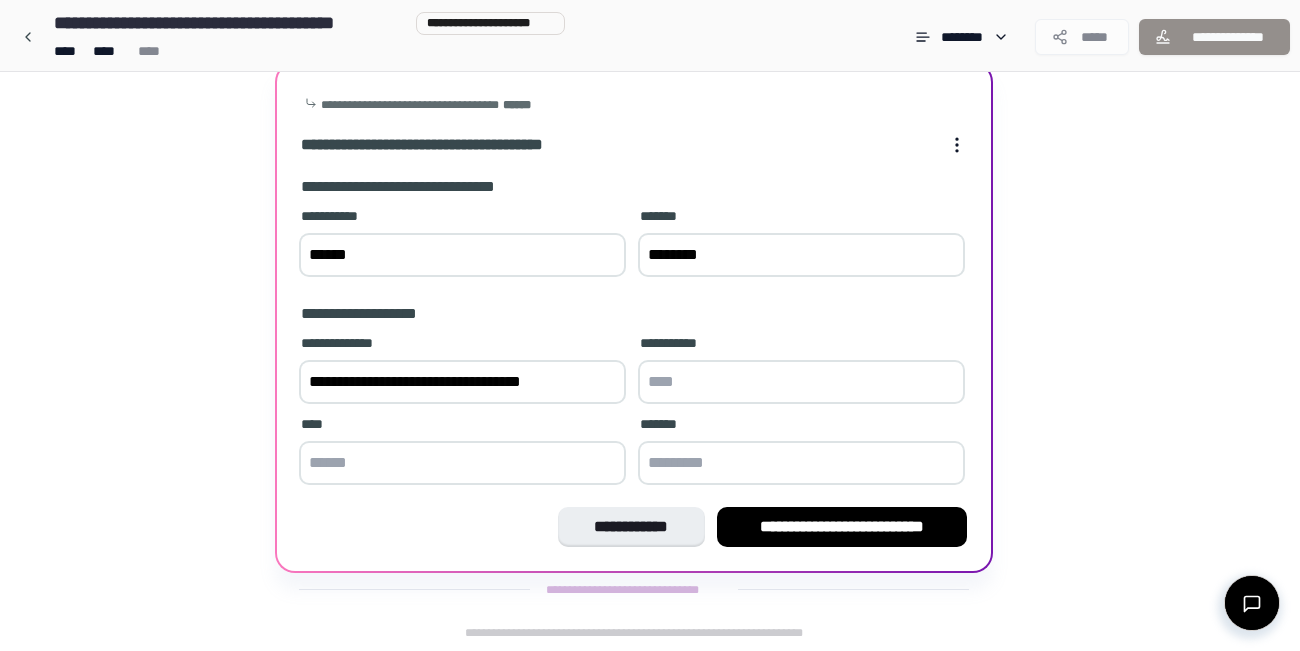 click at bounding box center [801, 382] 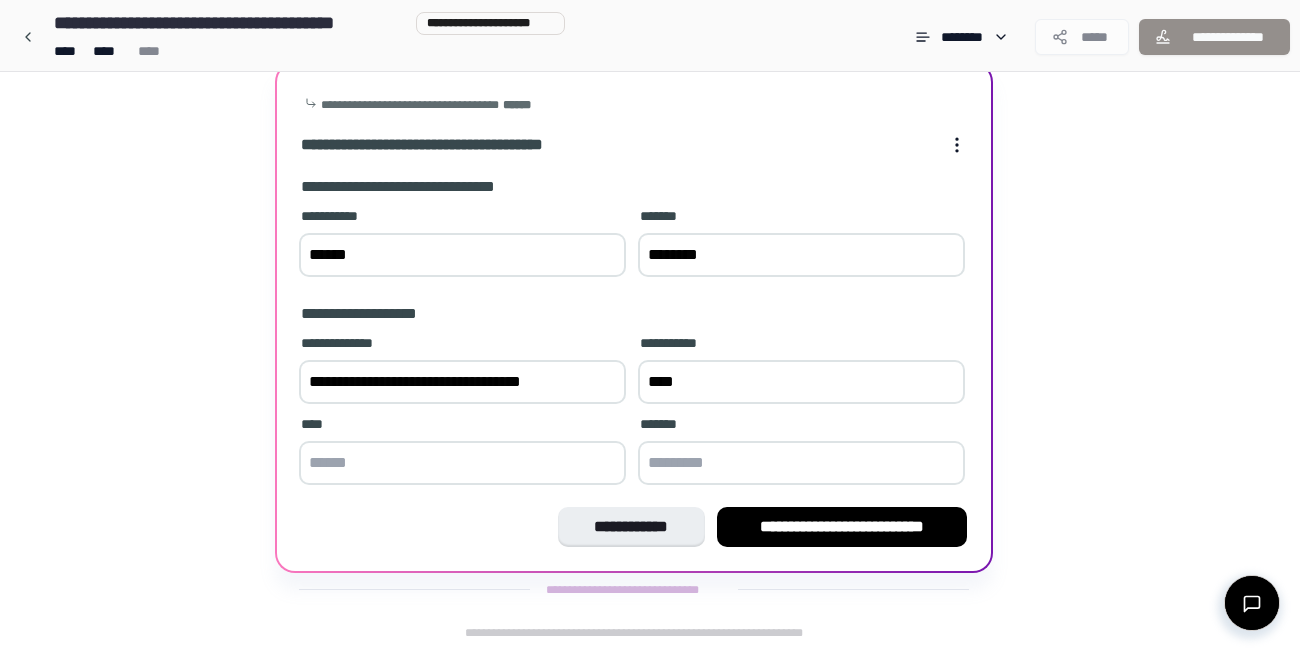 type on "****" 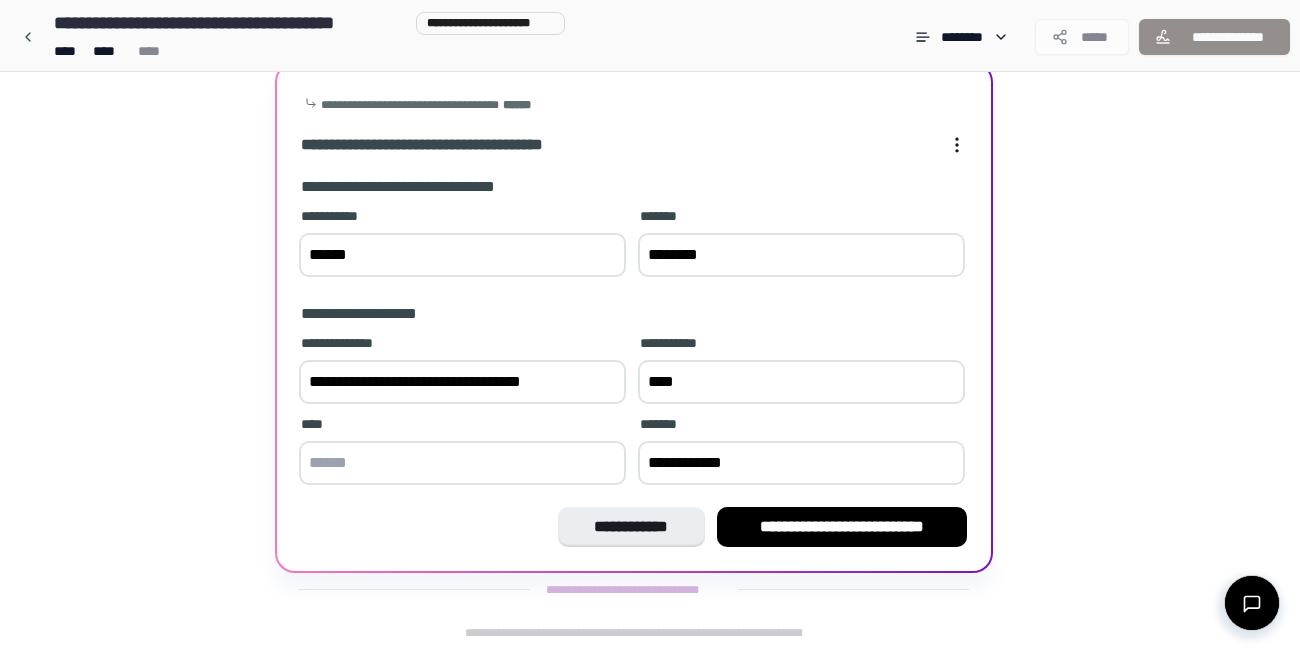 type on "**********" 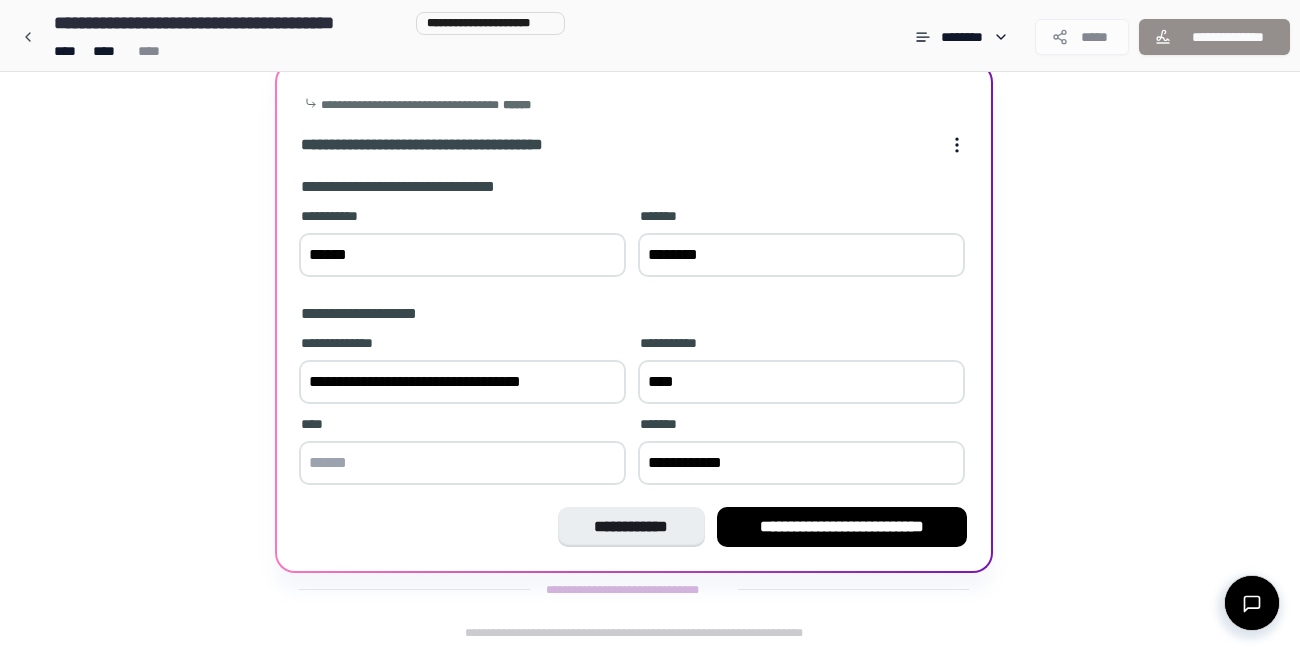 click on "**********" at bounding box center [462, 382] 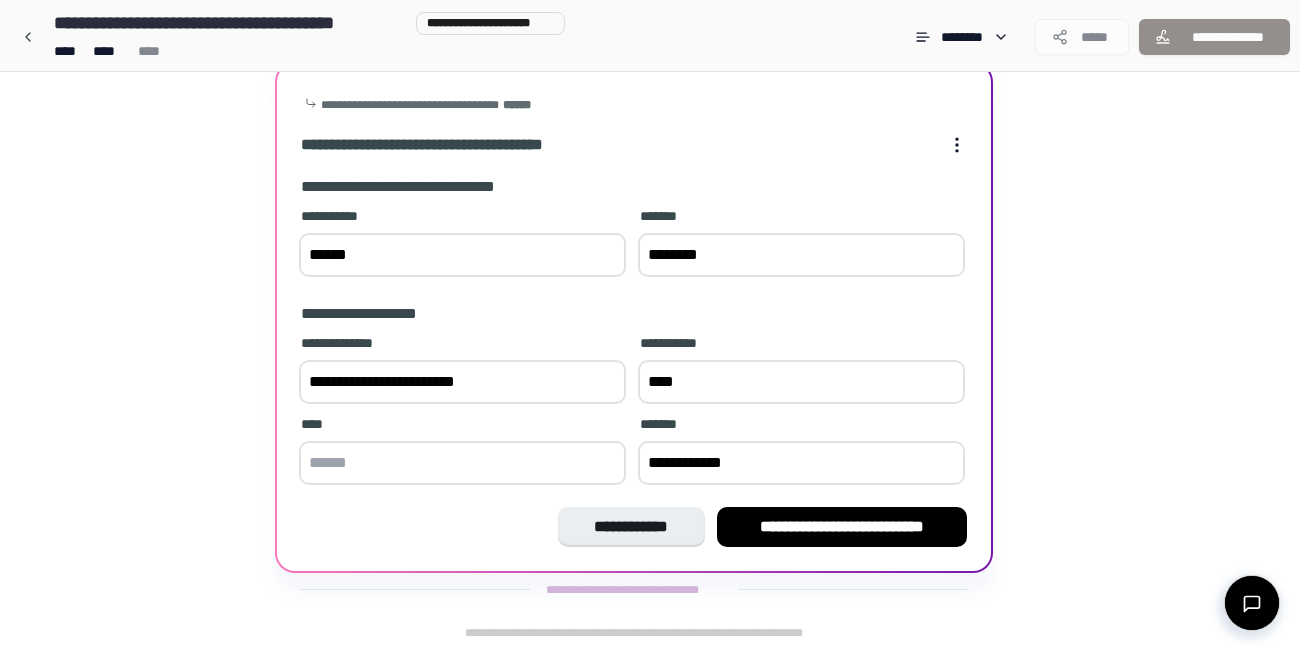 type on "**********" 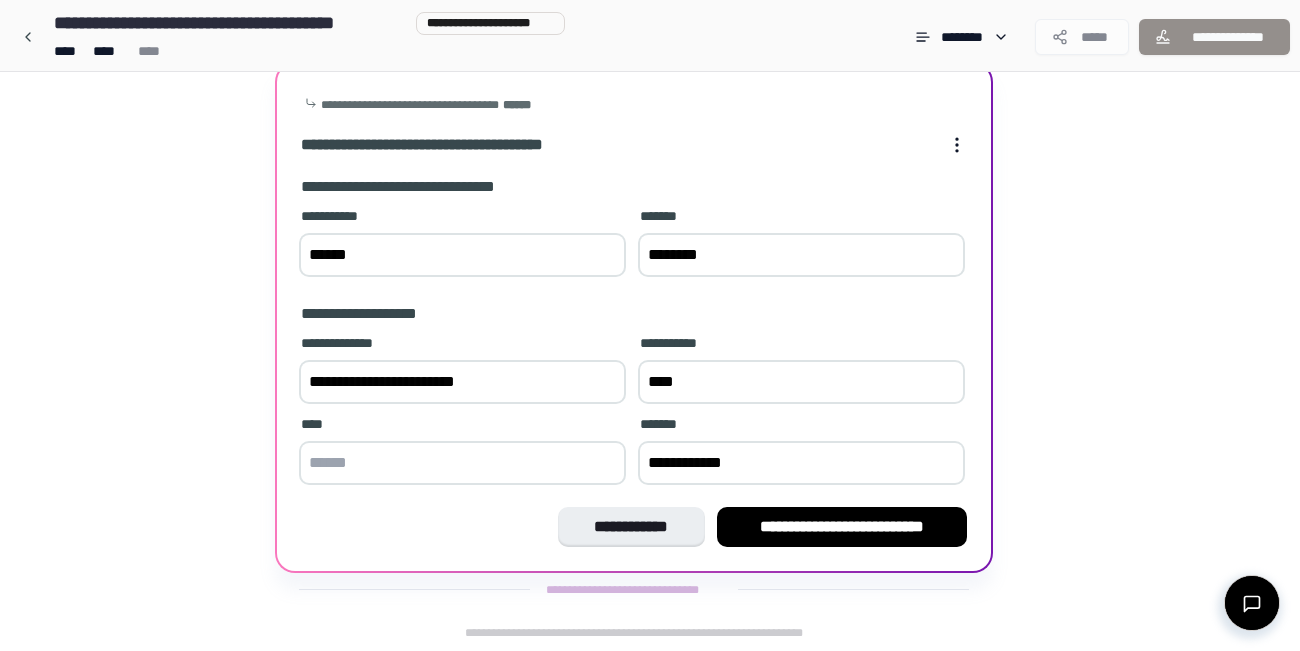 paste on "*********" 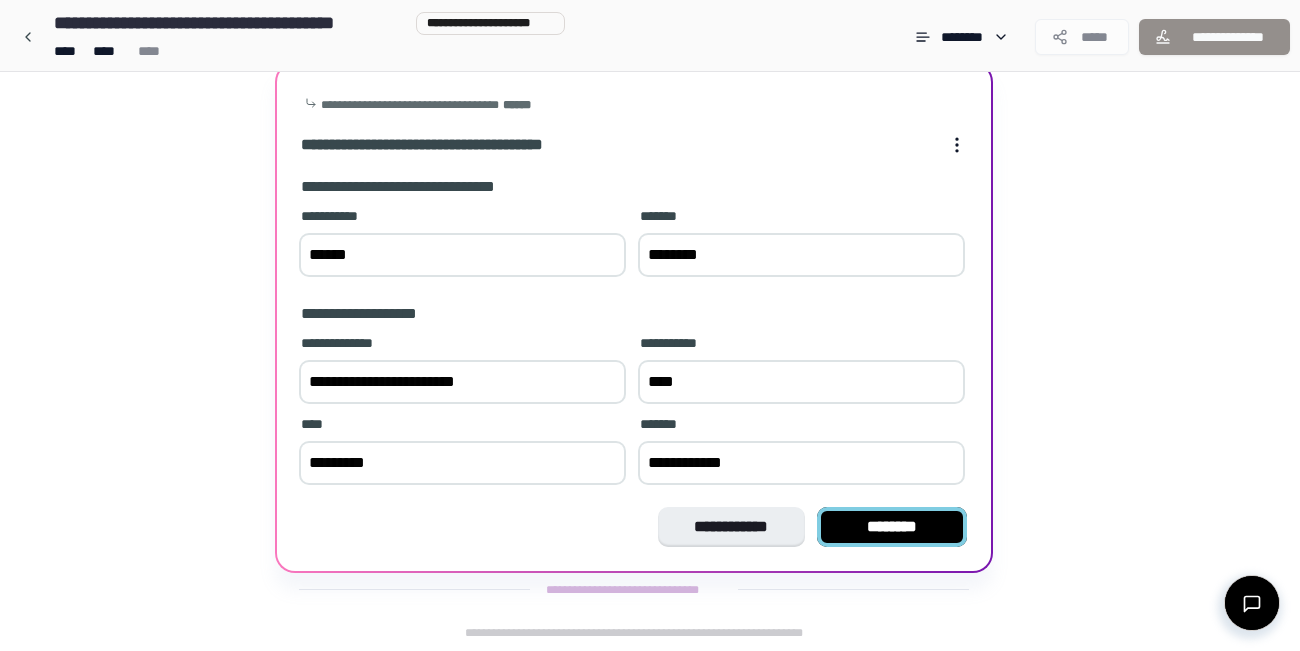 type on "*********" 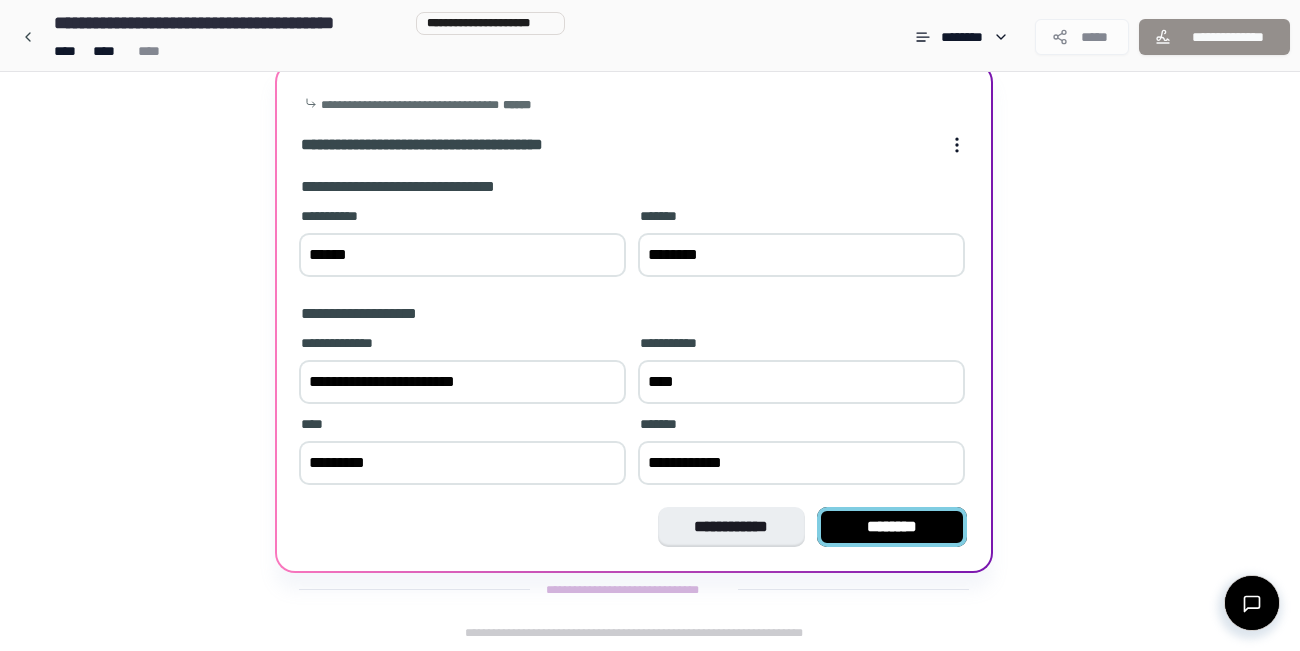 click on "********" at bounding box center (892, 527) 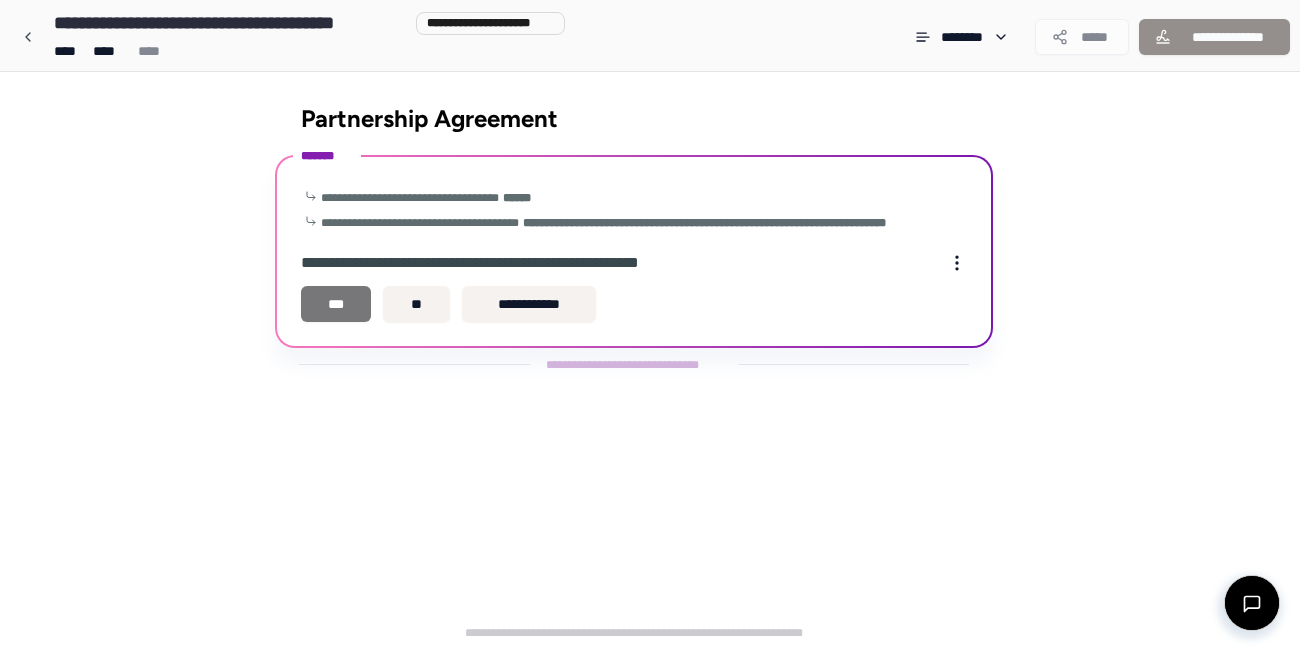 click on "***" at bounding box center [336, 304] 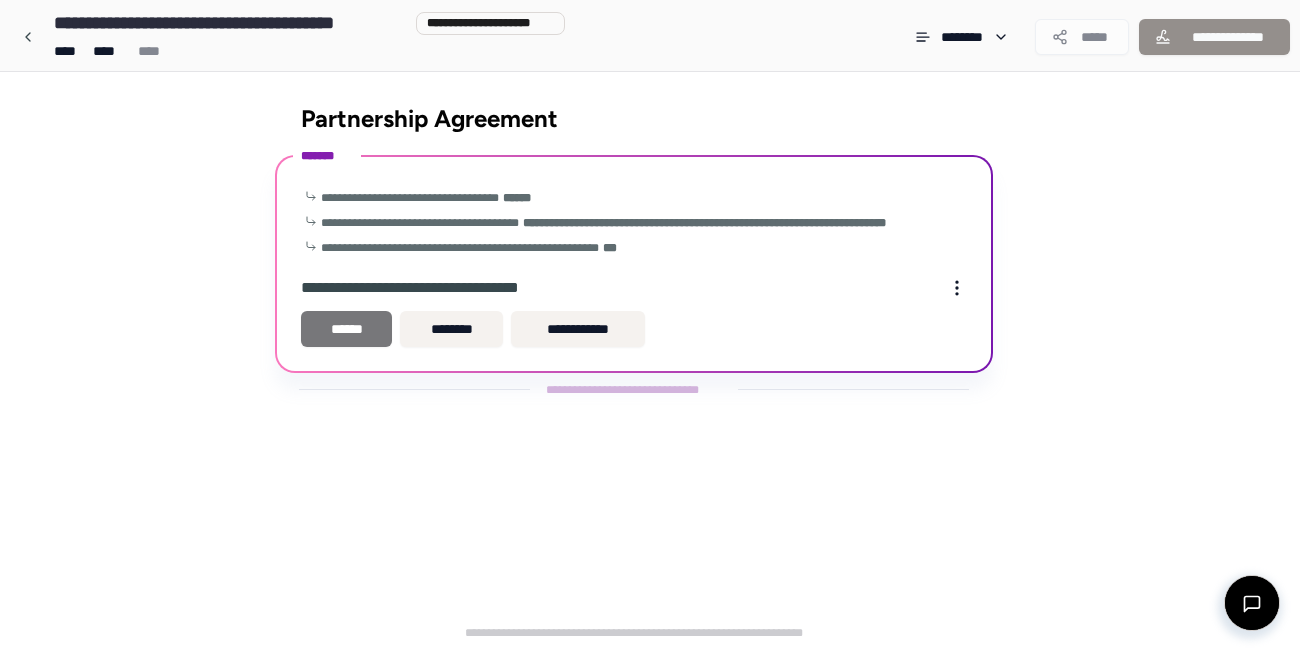 click on "******" at bounding box center (346, 329) 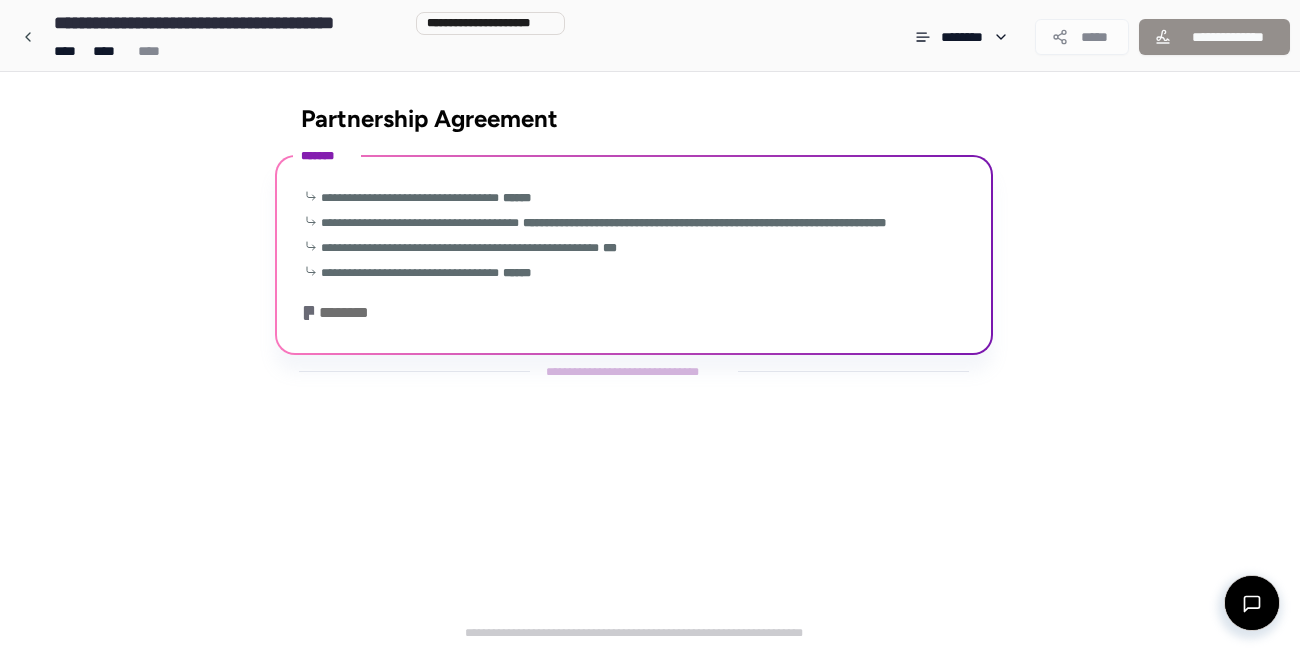 scroll, scrollTop: 169, scrollLeft: 0, axis: vertical 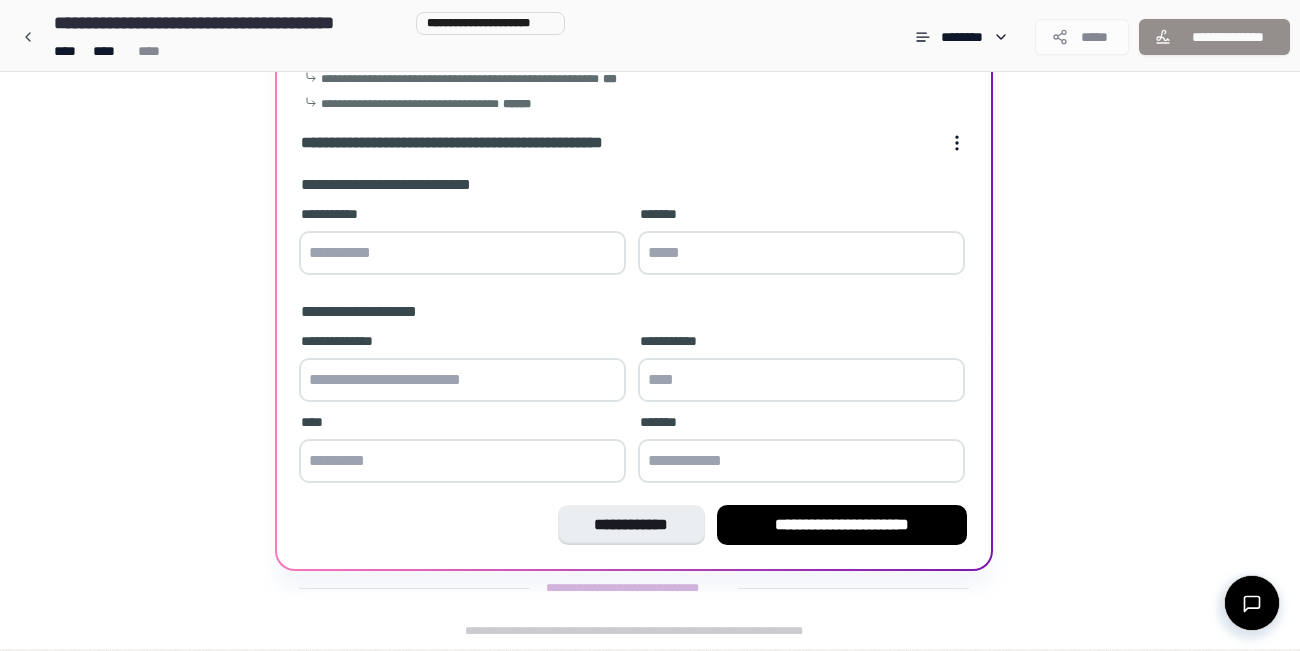 click at bounding box center [462, 253] 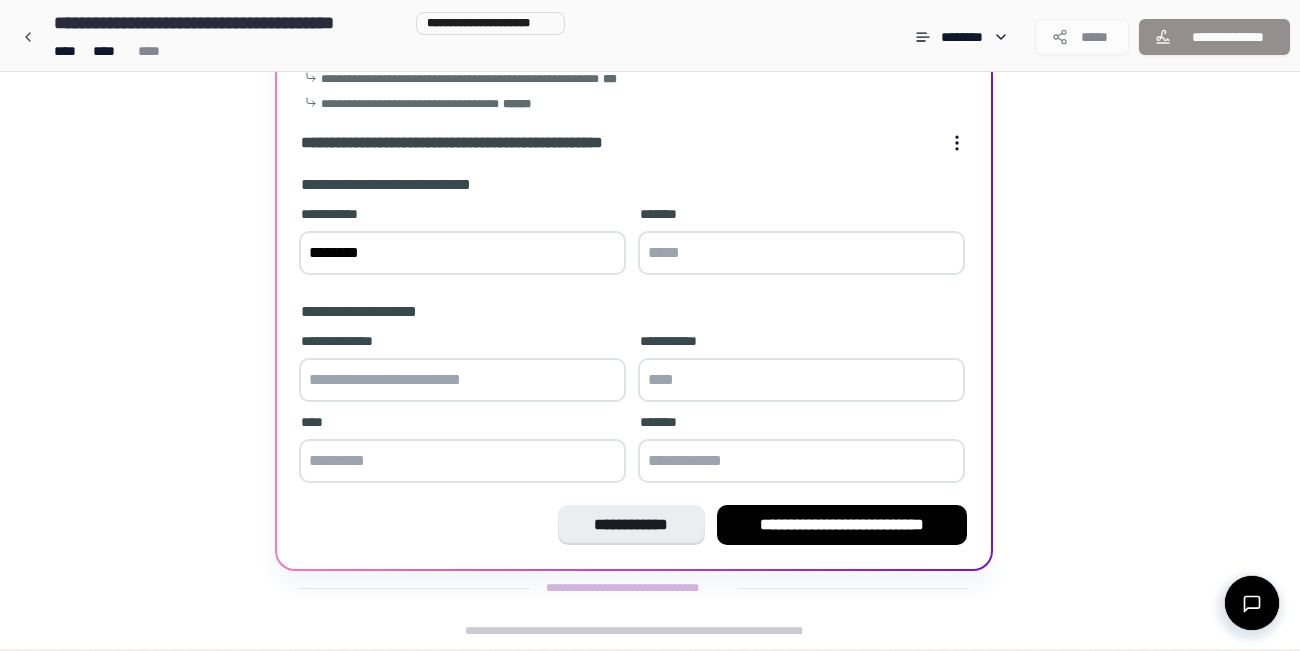 type on "********" 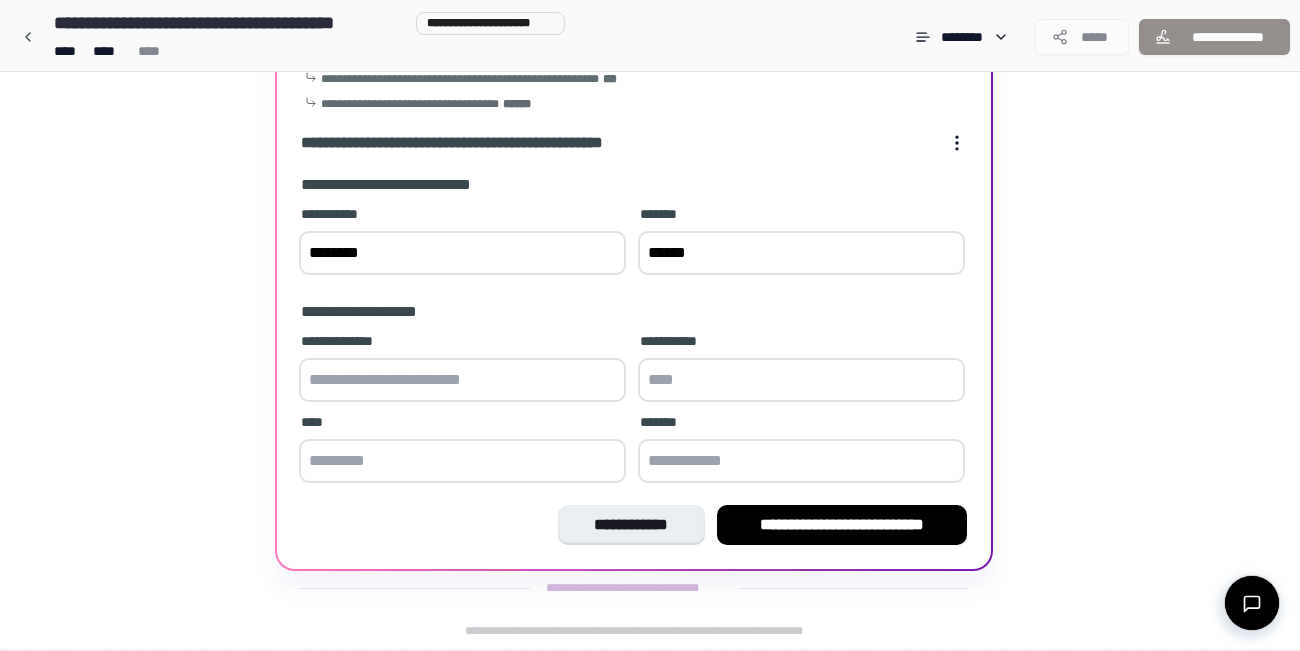 type on "******" 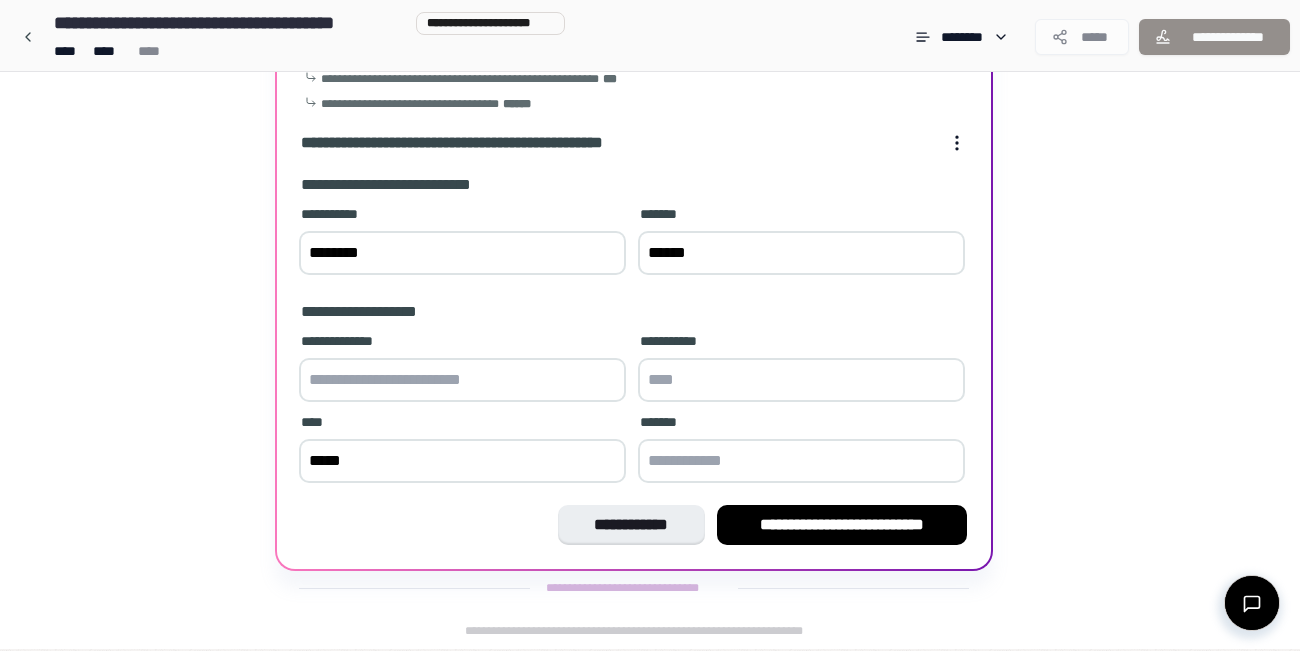 type on "*****" 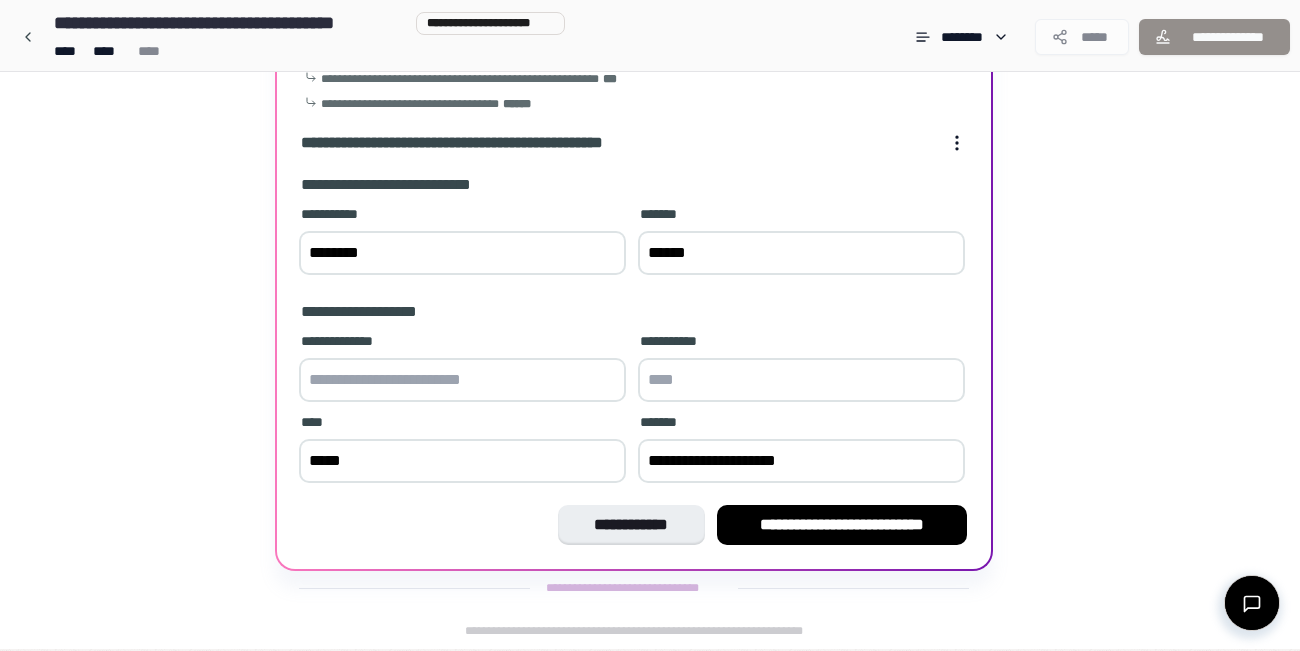 type on "**********" 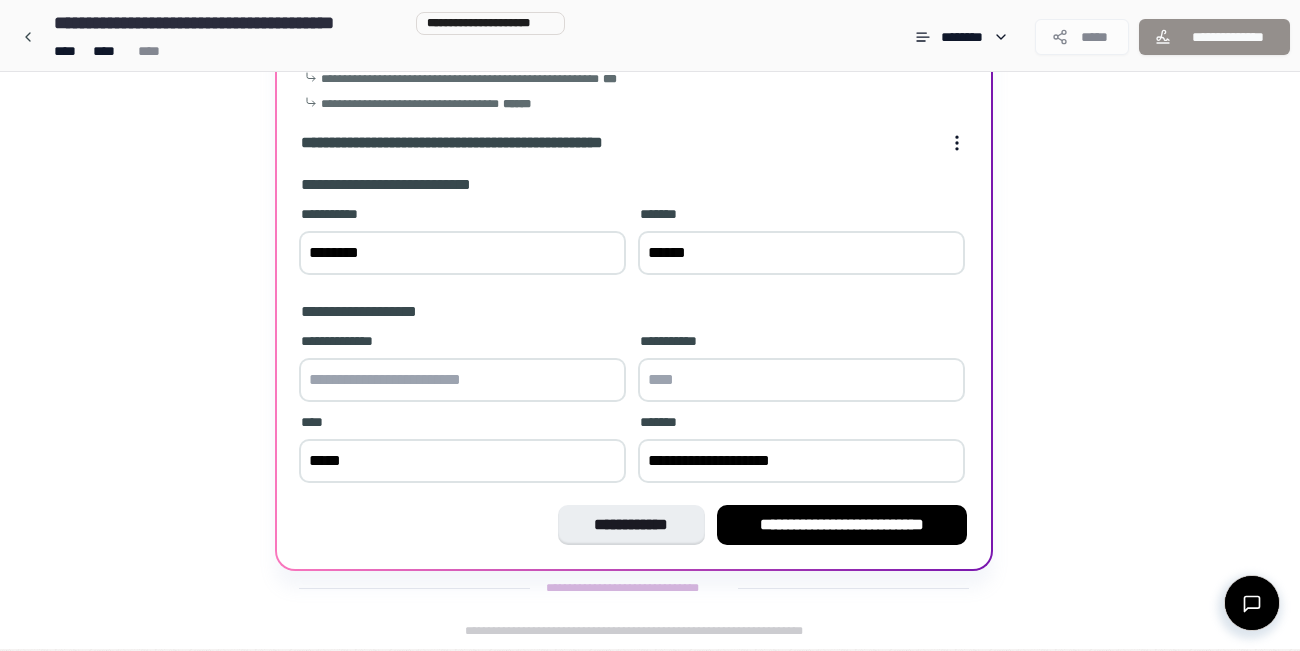 scroll, scrollTop: 0, scrollLeft: 0, axis: both 